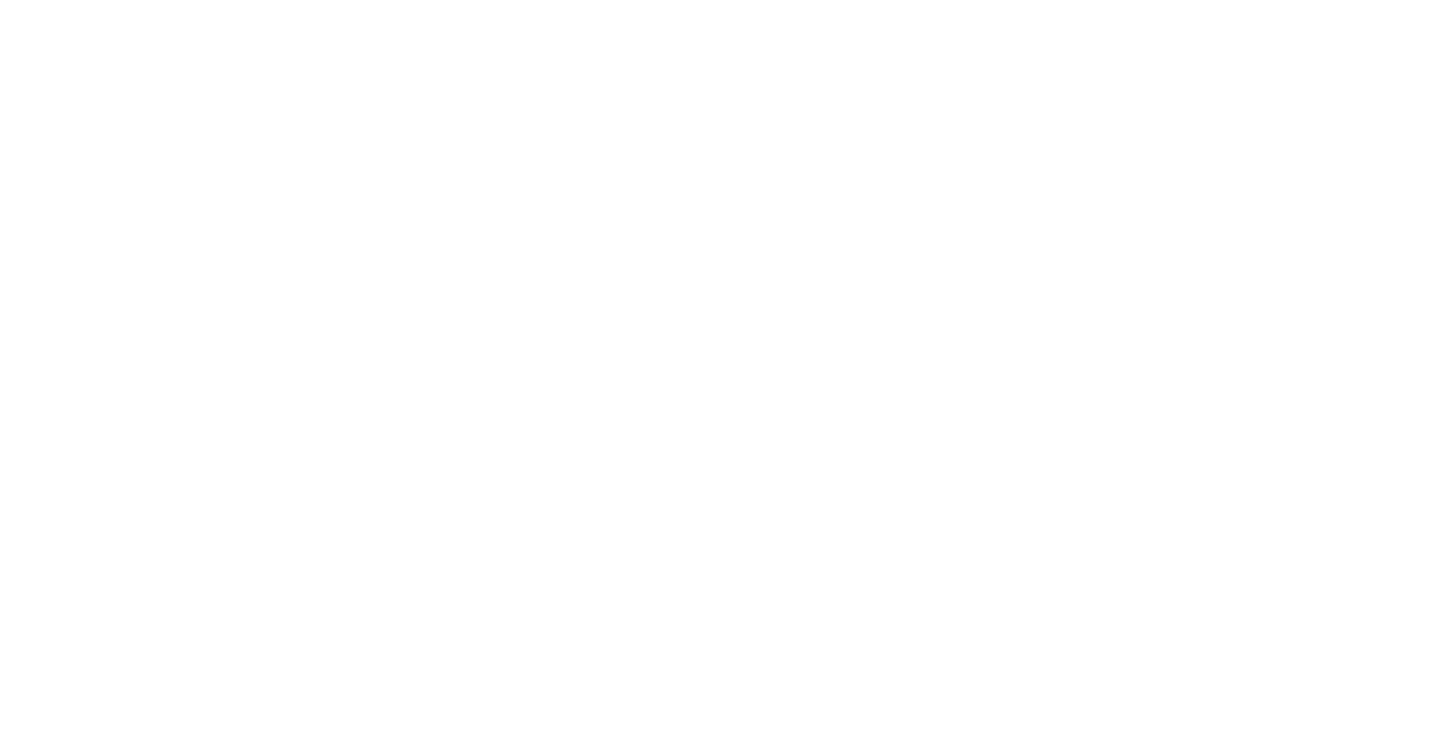 scroll, scrollTop: 0, scrollLeft: 0, axis: both 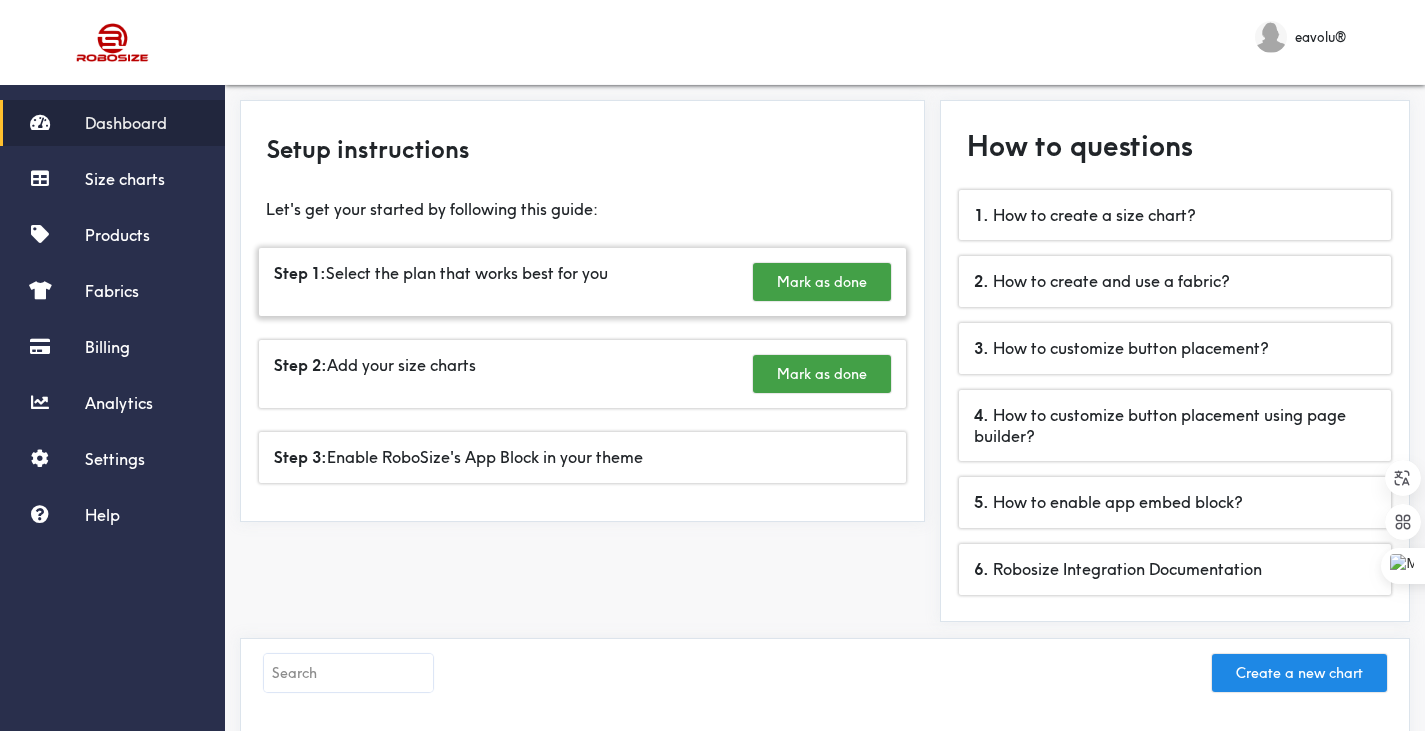 click on "Step 1:  Select the plan that works best for you Mark as done" at bounding box center [582, 282] 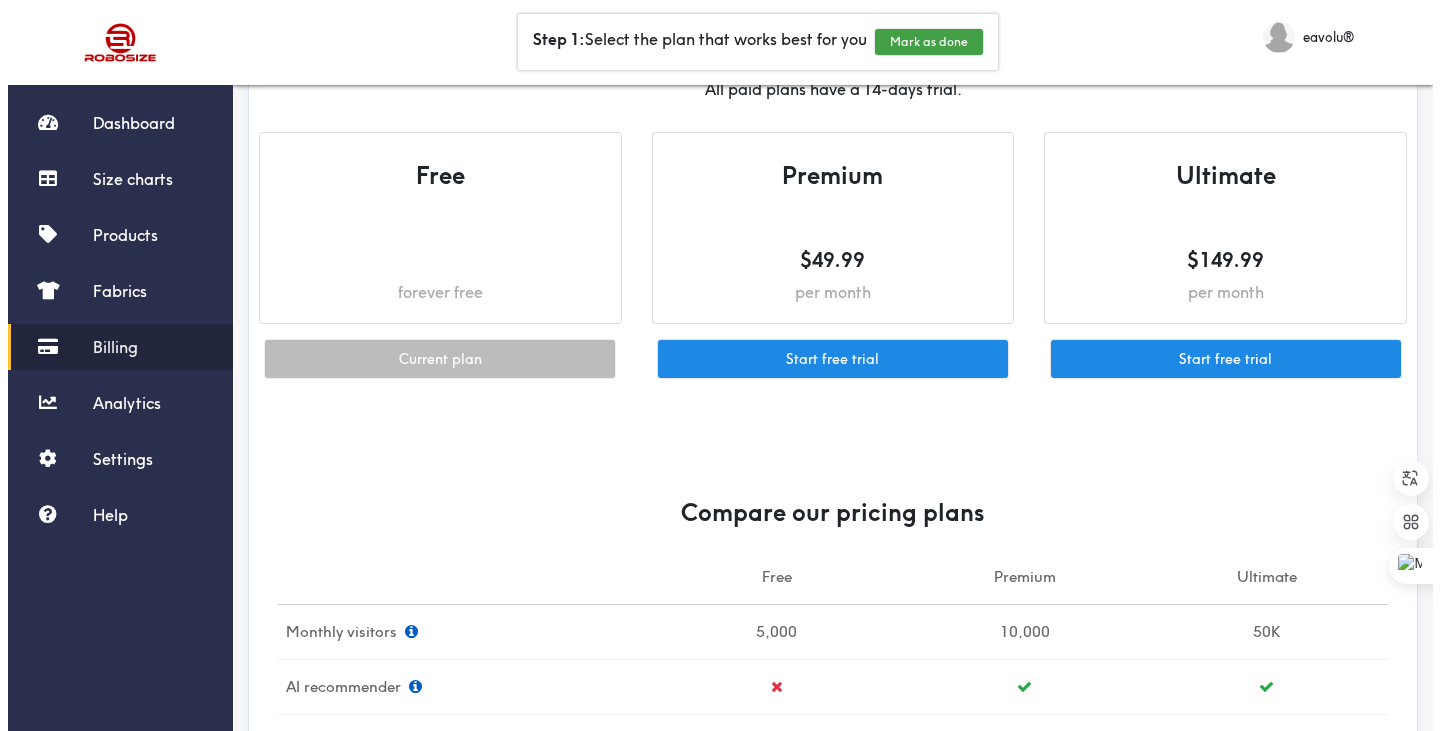 scroll, scrollTop: 0, scrollLeft: 0, axis: both 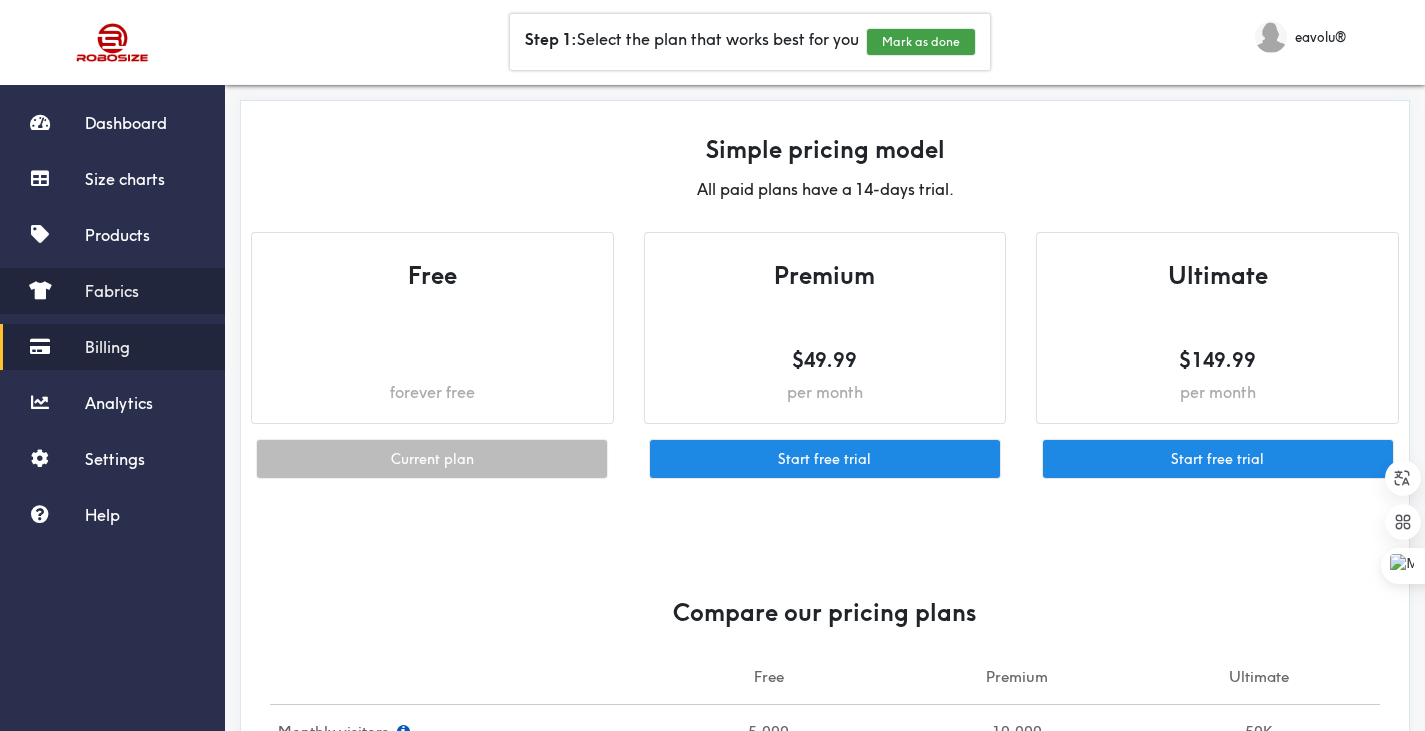 click on "Fabrics" at bounding box center (112, 291) 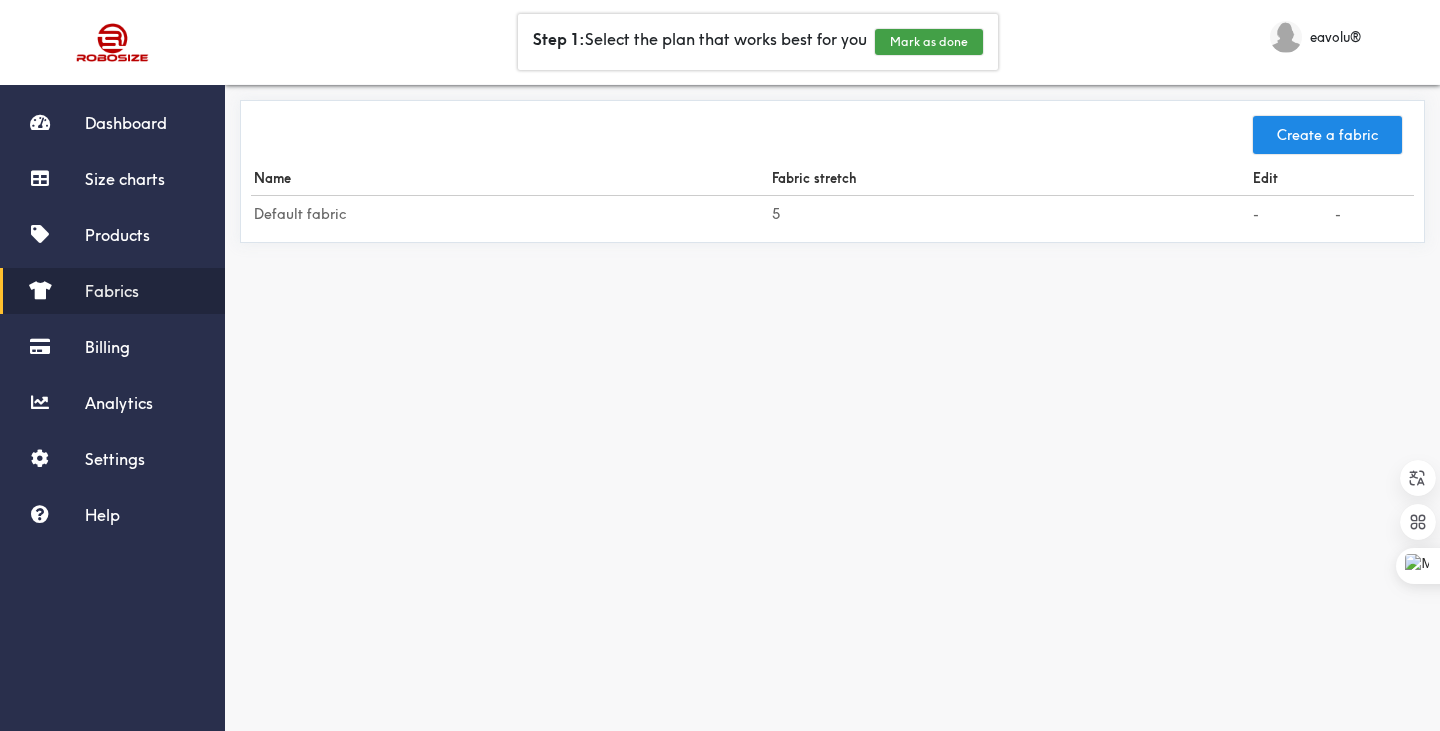 click on "Default fabric" at bounding box center (510, 214) 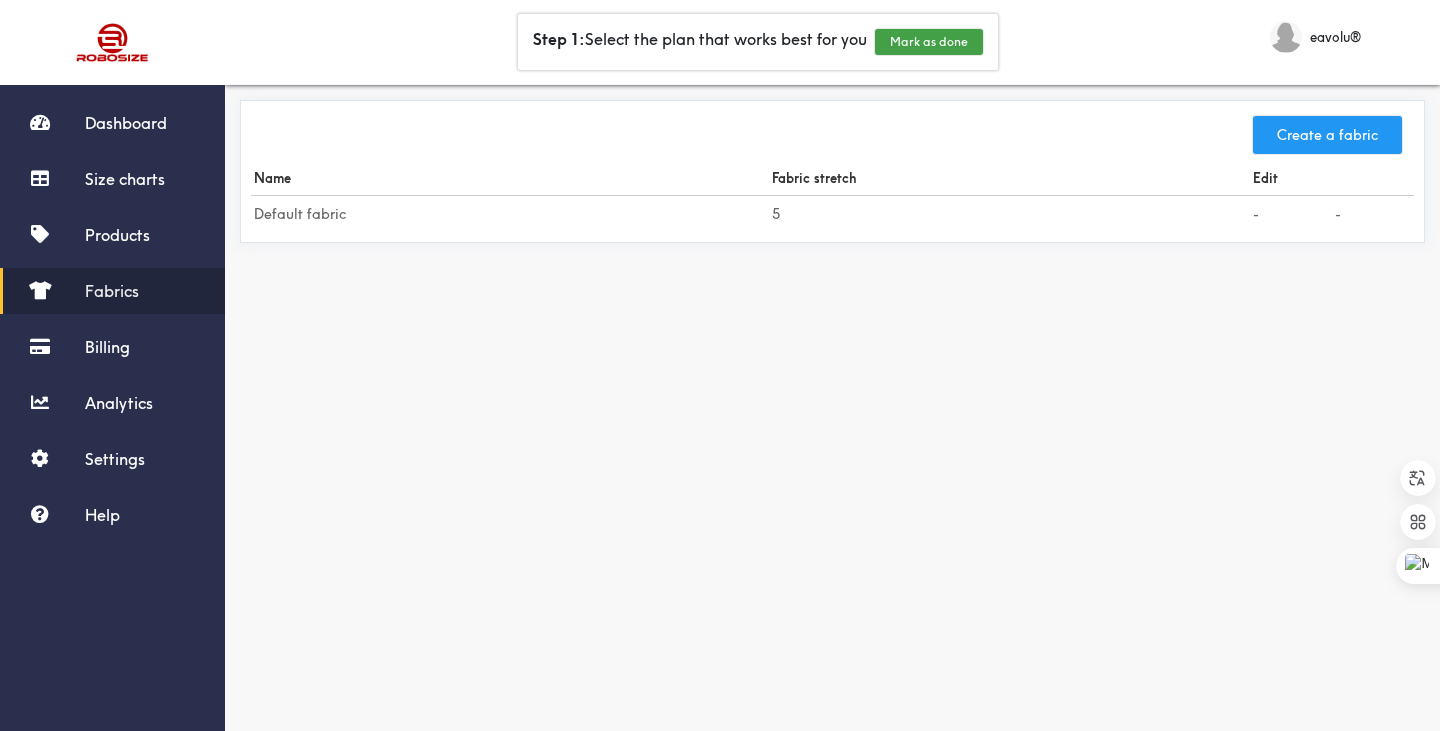 click on "Create a fabric" at bounding box center (1327, 135) 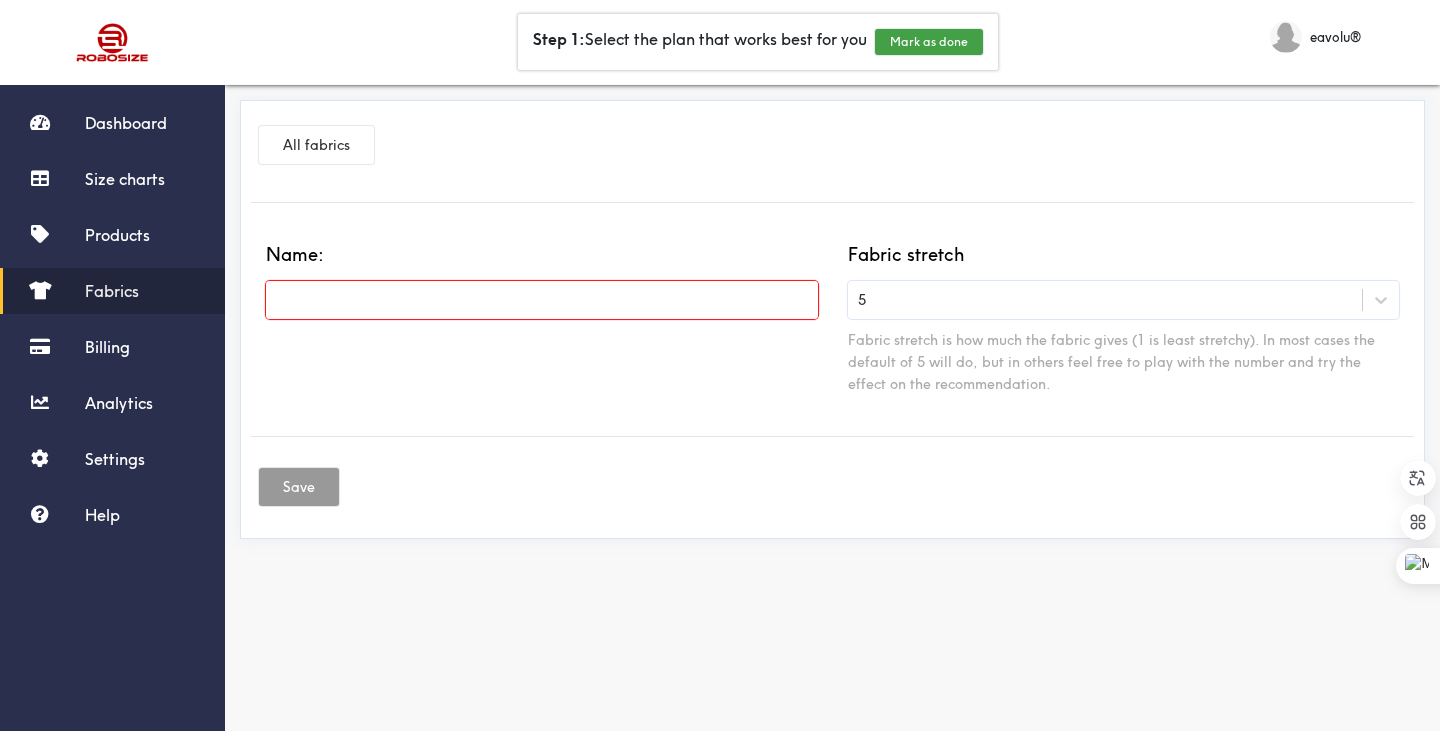 click at bounding box center (542, 300) 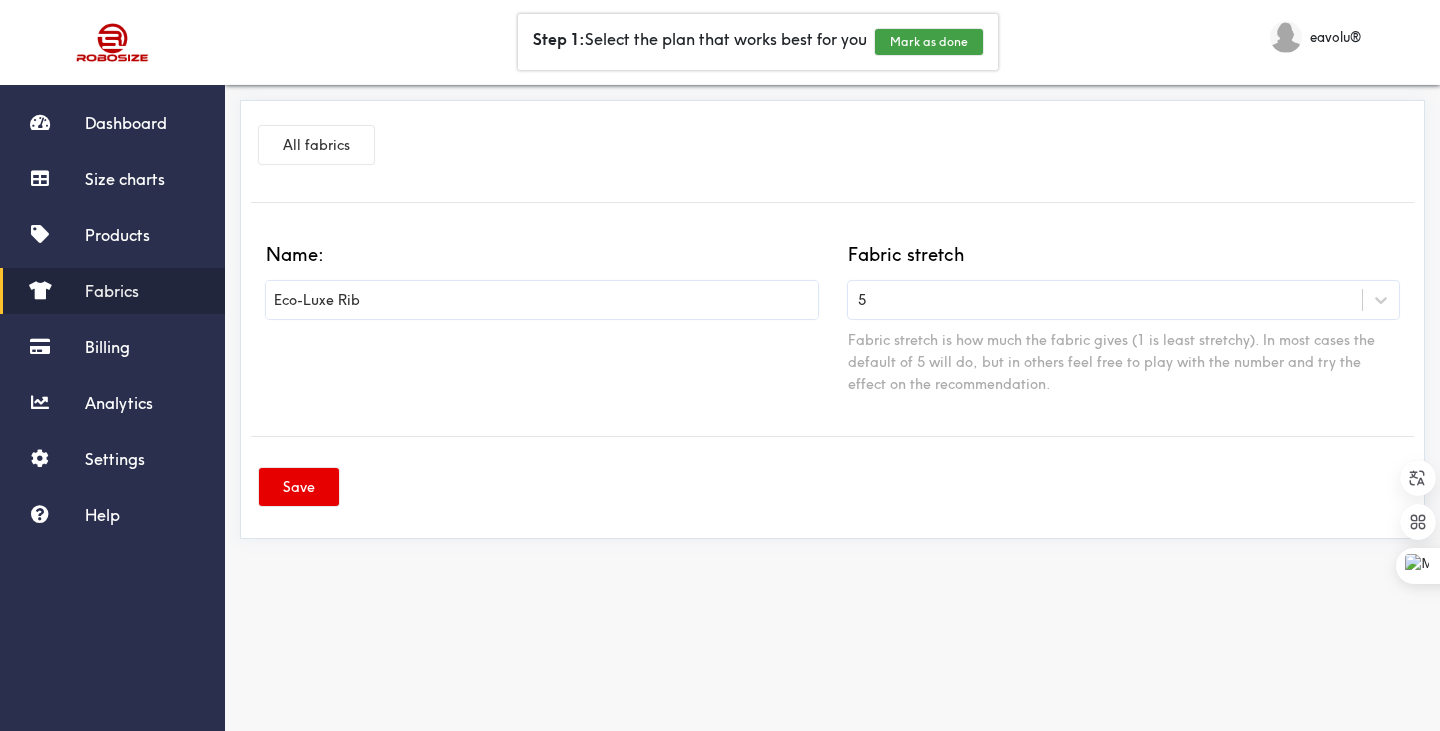 type on "Eco-Luxe Rib" 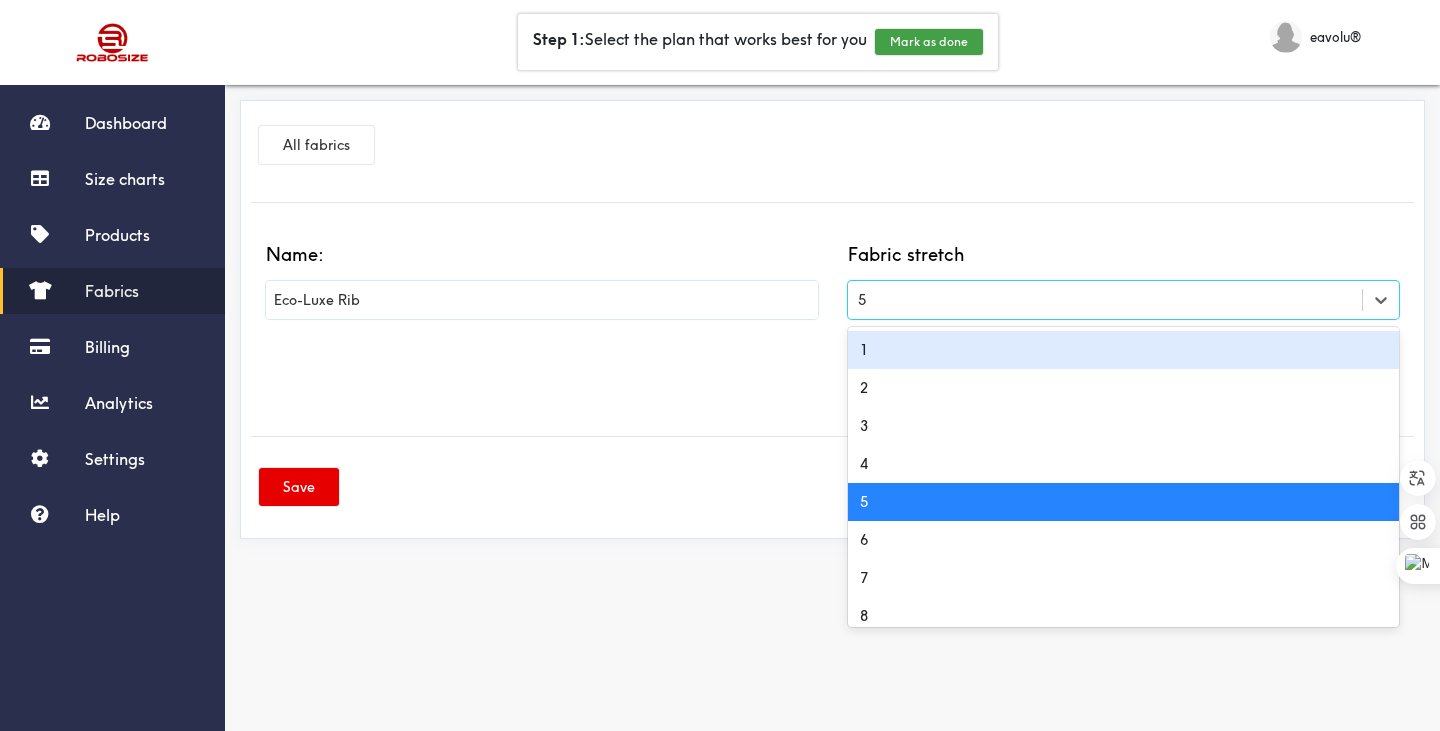 click on "5" at bounding box center [1124, 300] 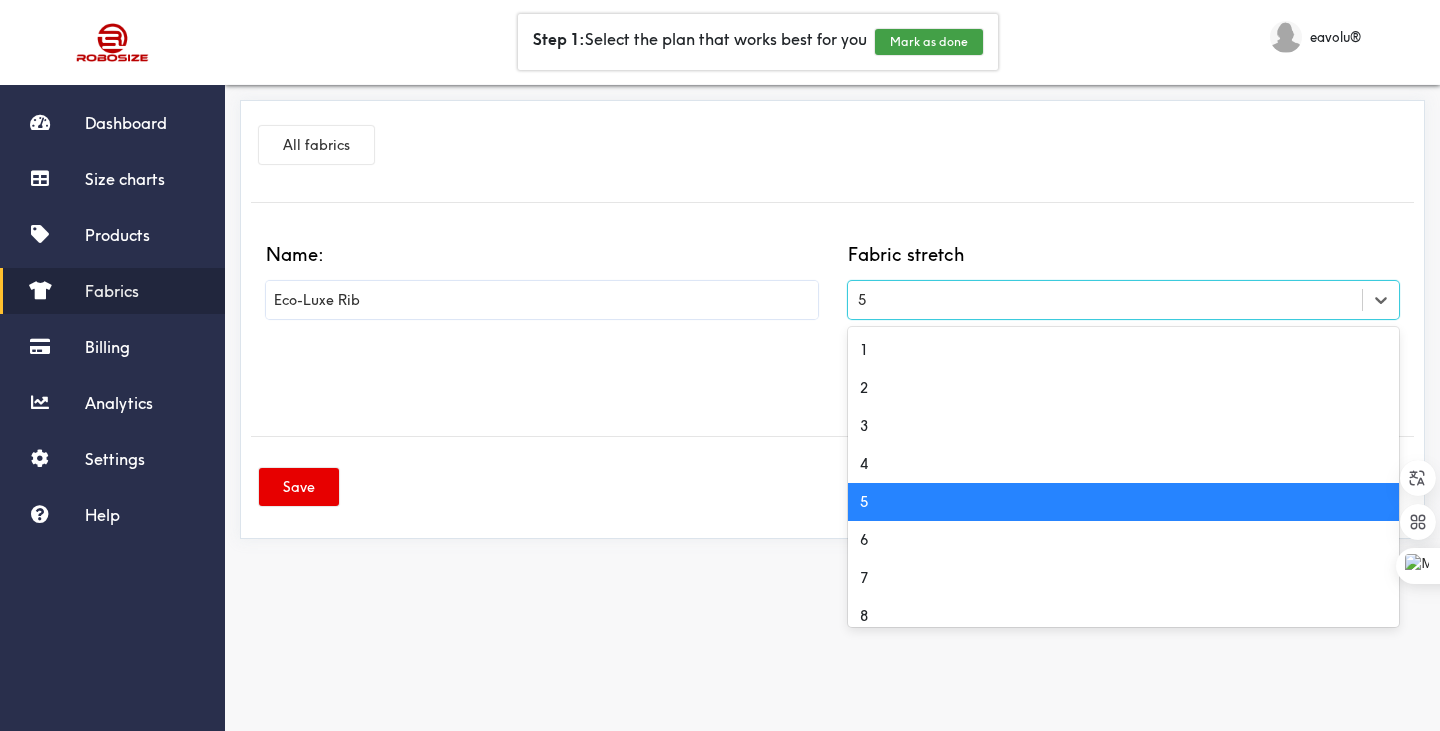 click on "5" at bounding box center (1105, 300) 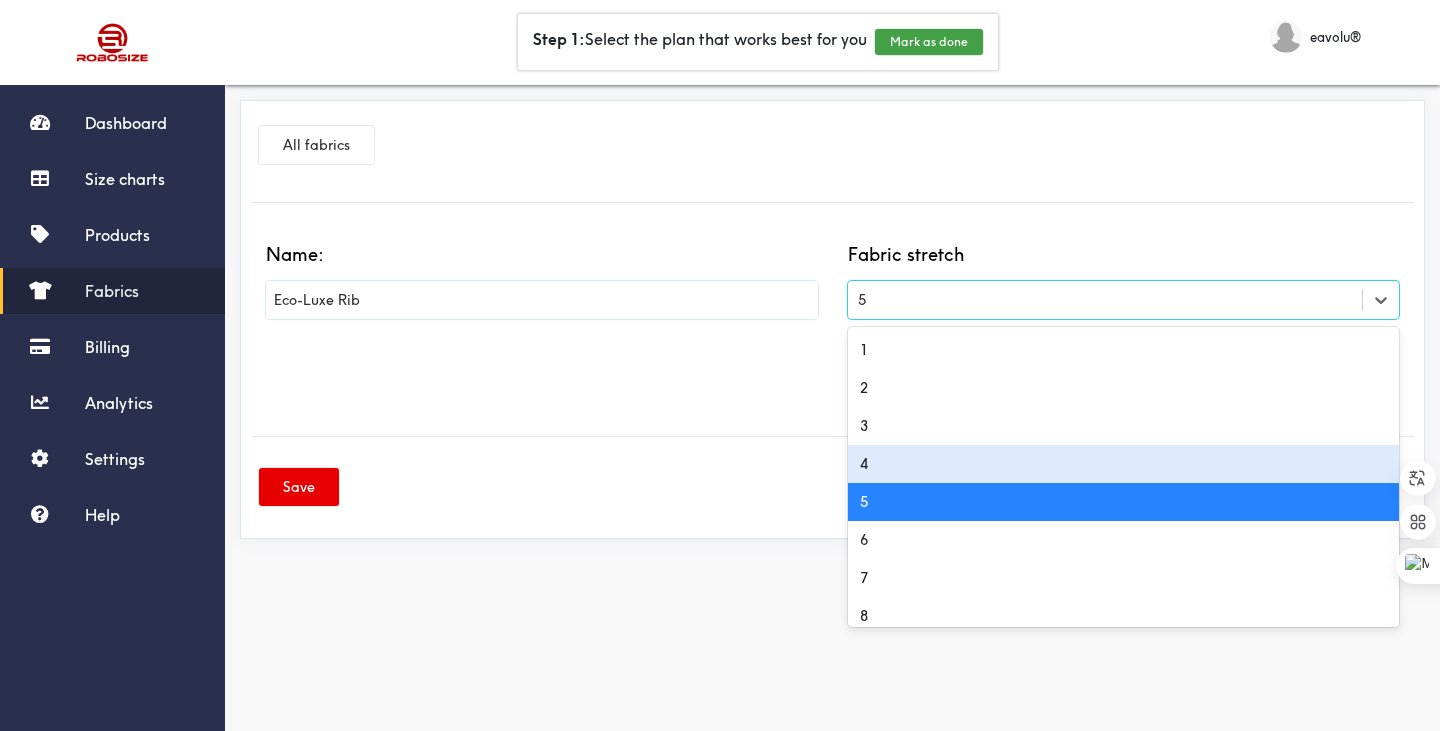 click on "4" at bounding box center [1124, 464] 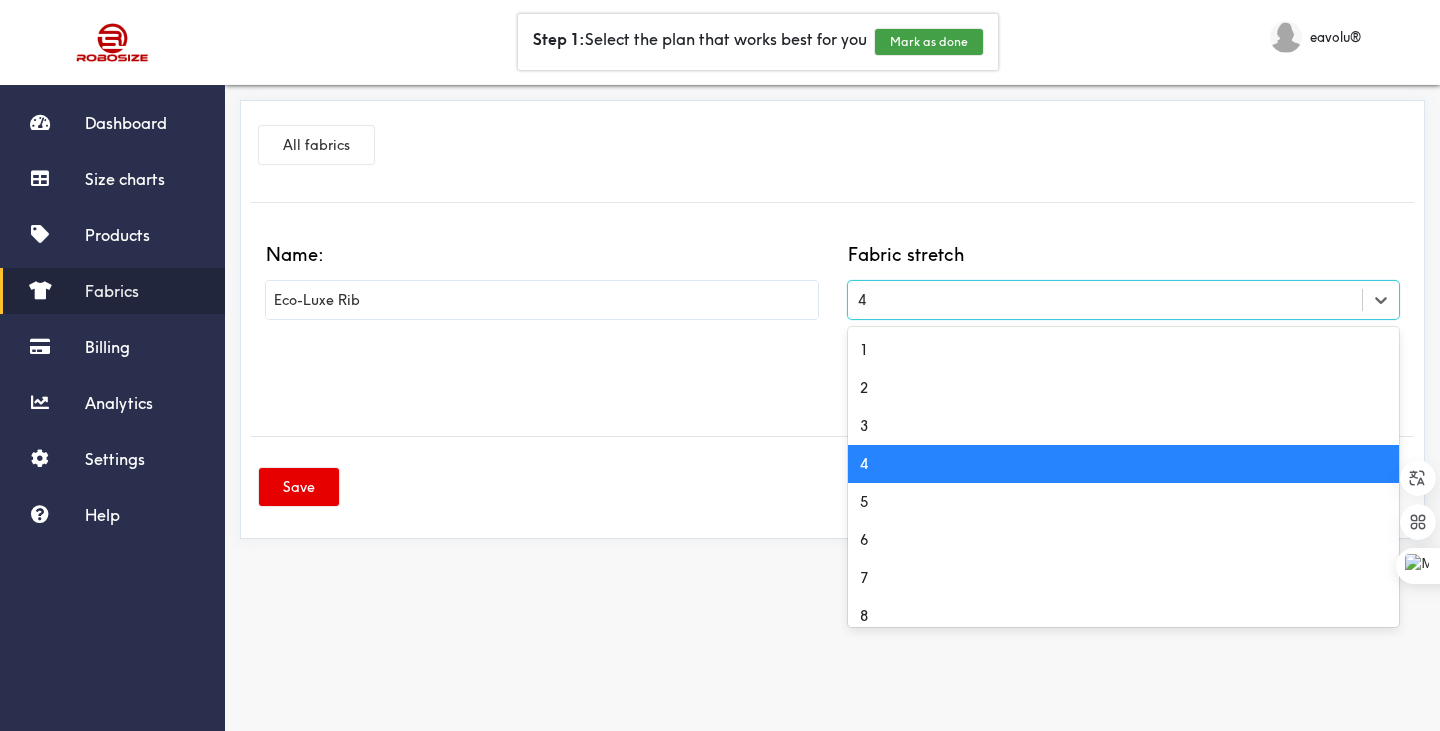 click on "4" at bounding box center [1105, 300] 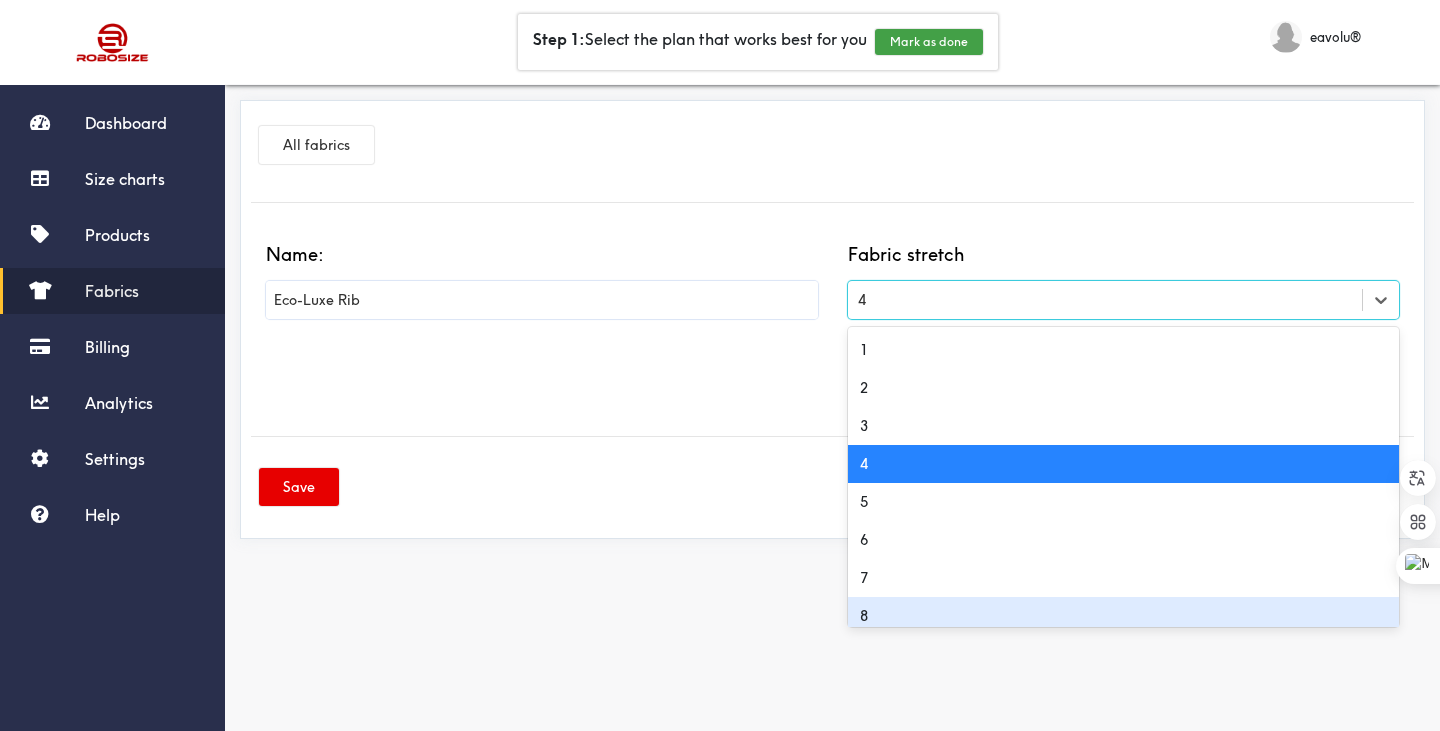 click on "8" at bounding box center [1124, 616] 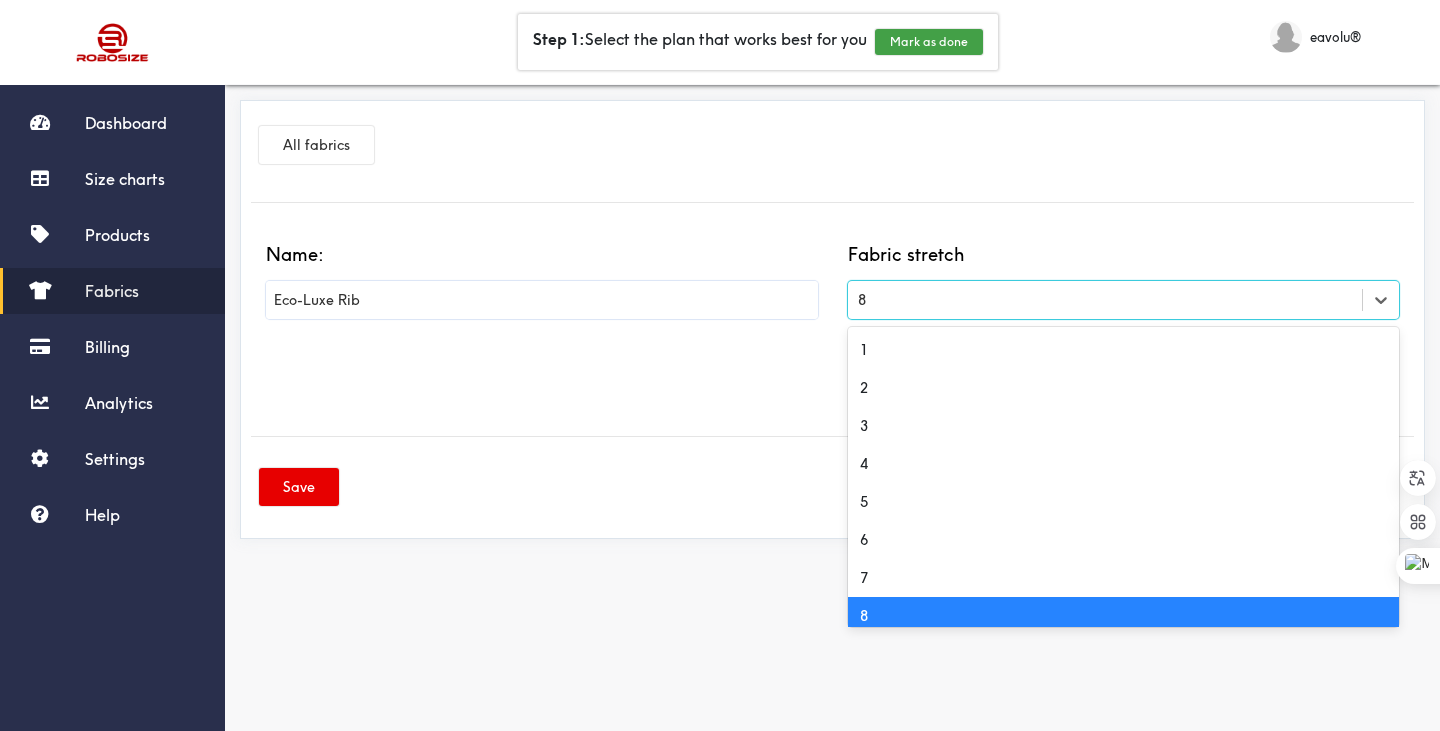 click on "8" at bounding box center (1105, 300) 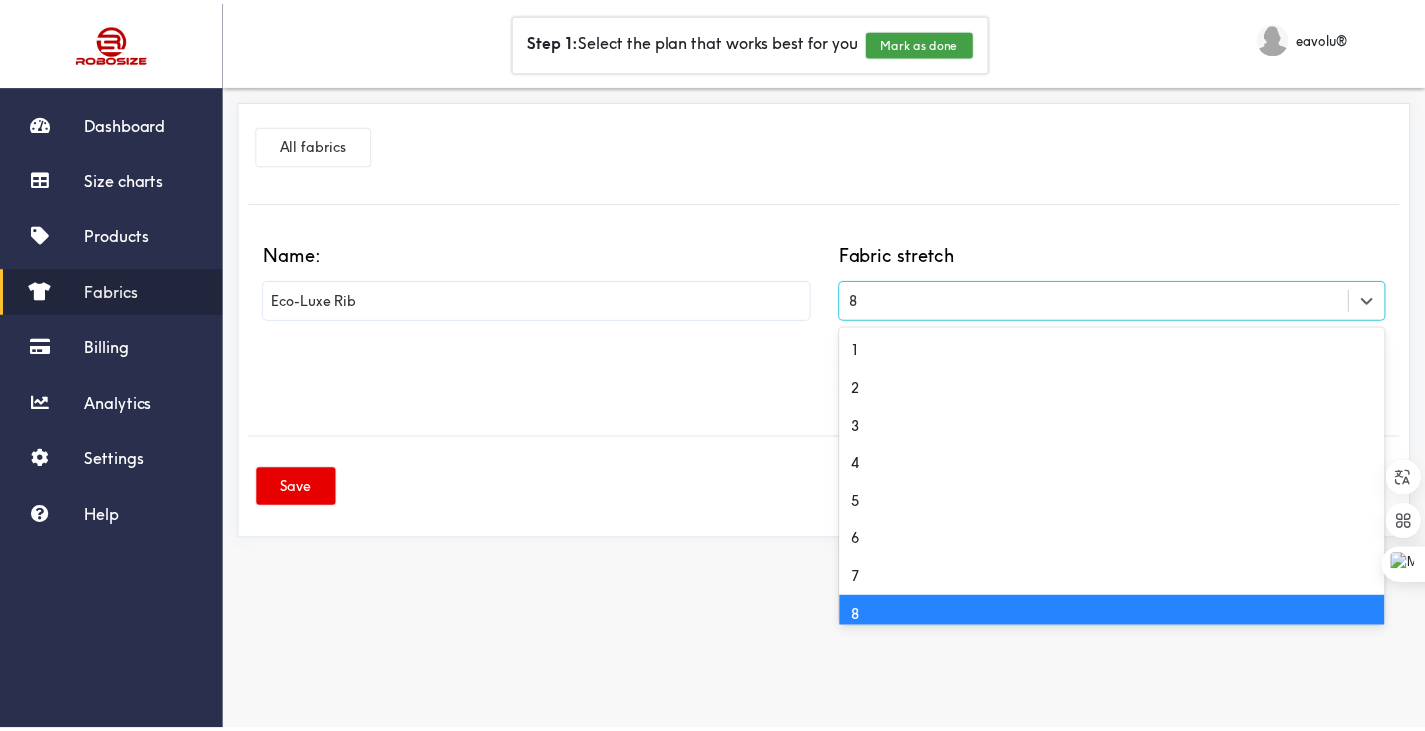 scroll, scrollTop: 20, scrollLeft: 0, axis: vertical 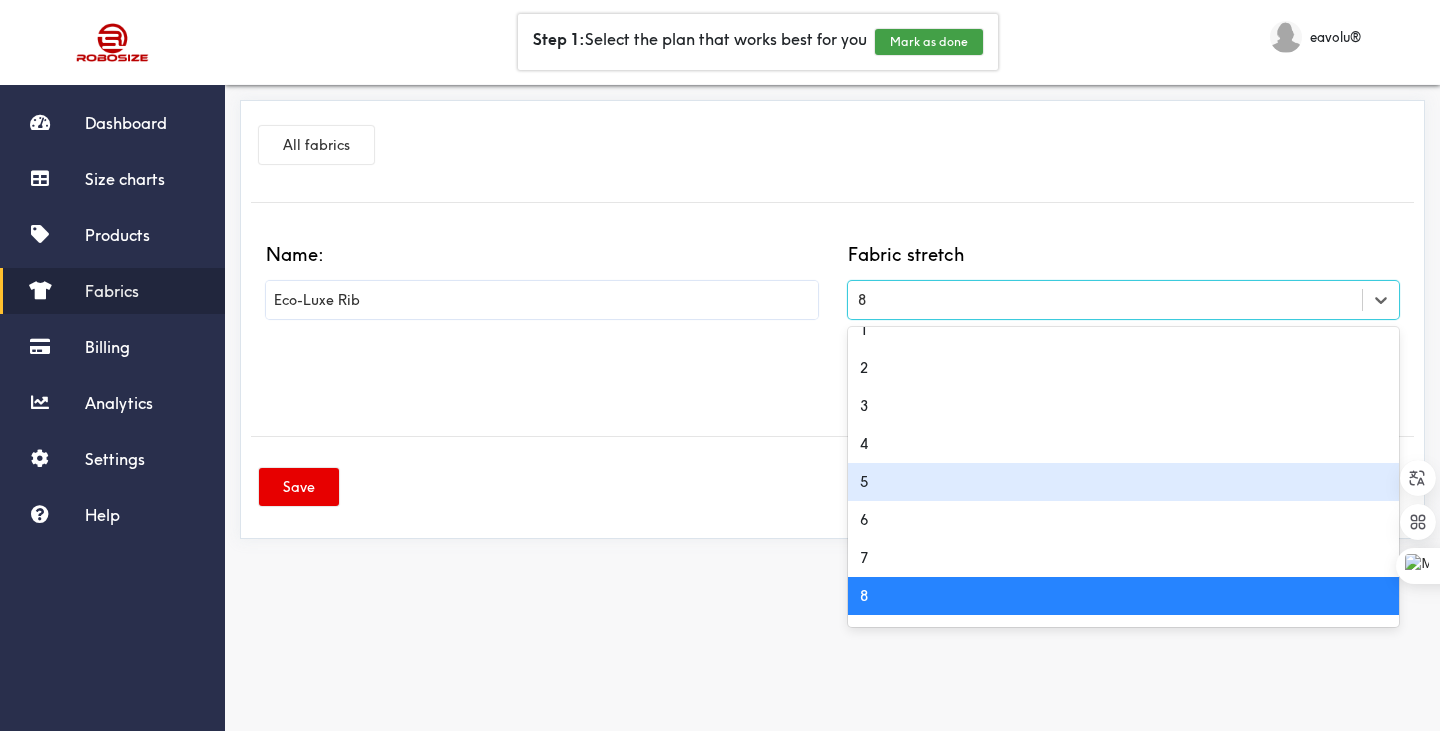 click on "5" at bounding box center [1124, 482] 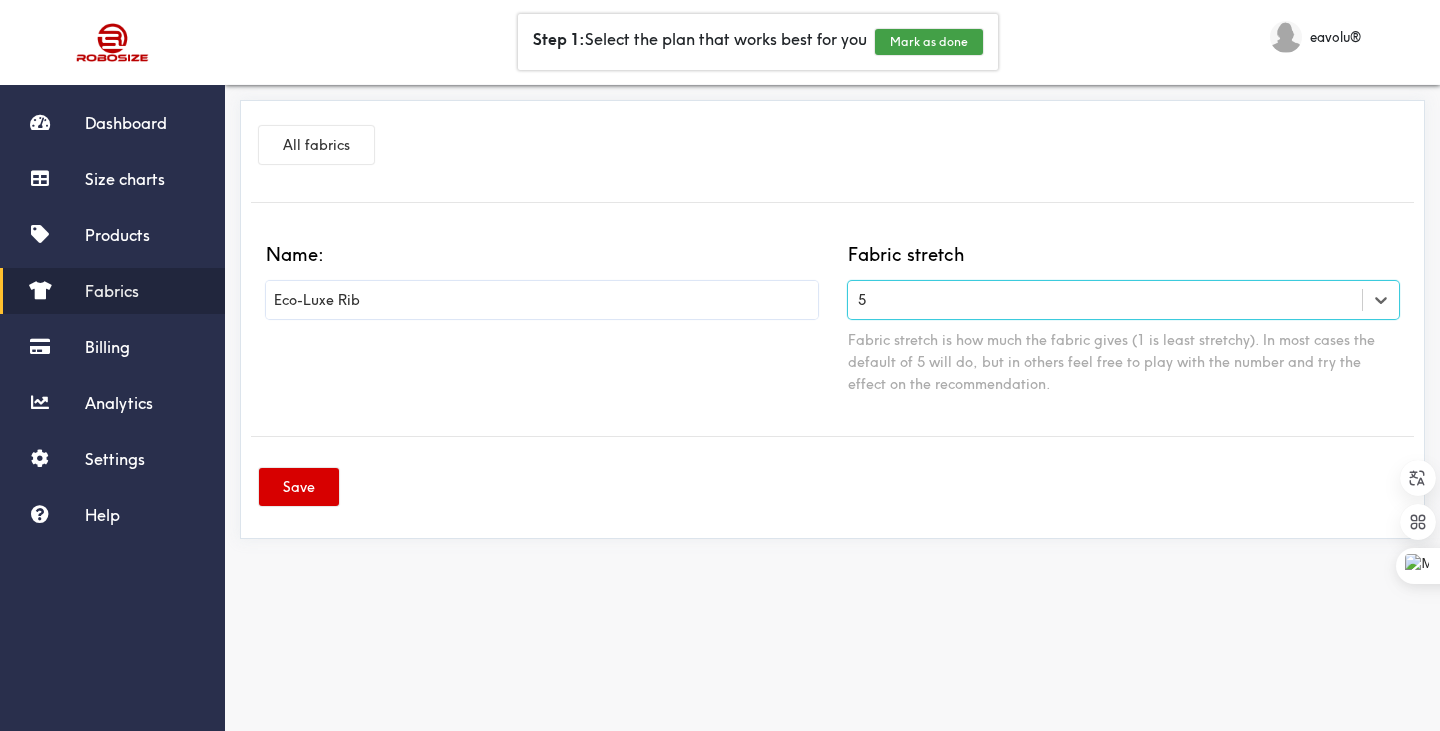 click on "Save" at bounding box center (299, 487) 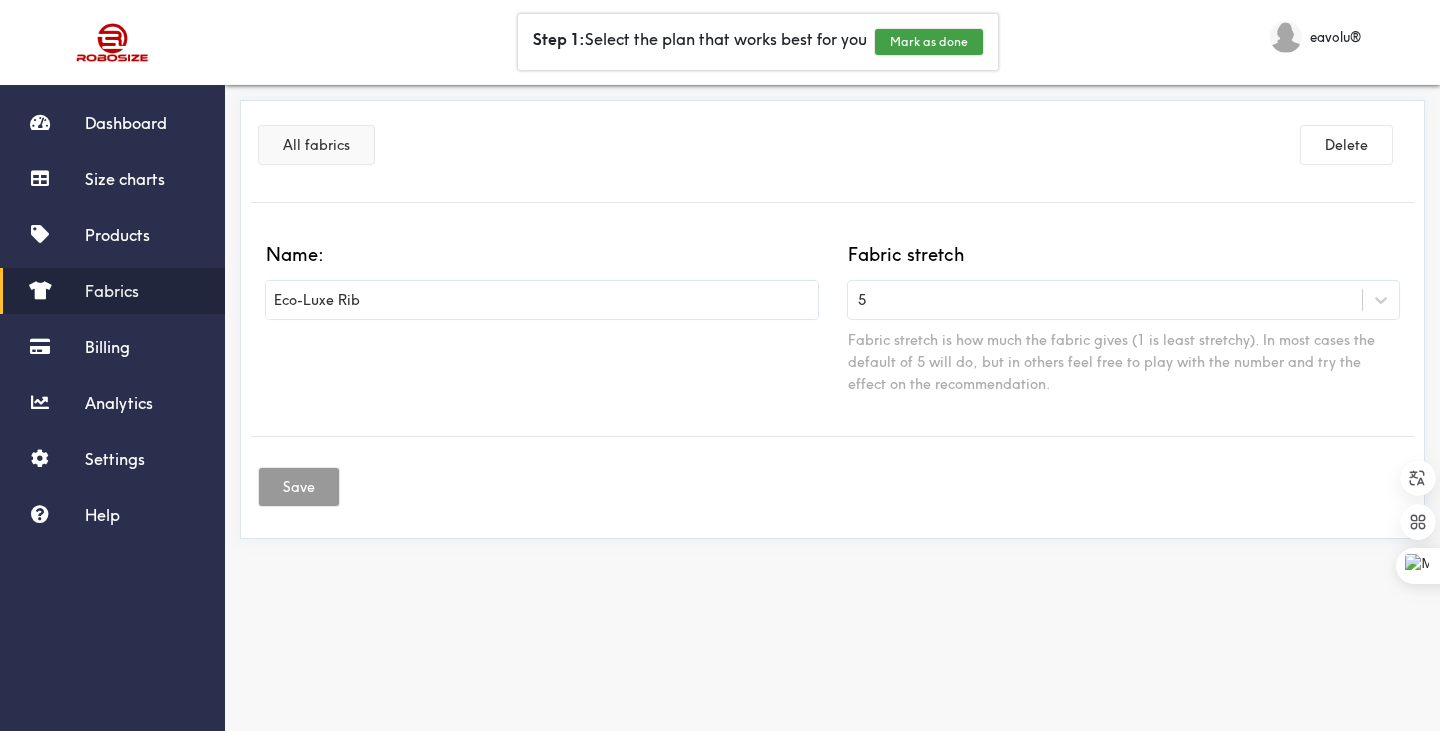 click on "All fabrics" at bounding box center (316, 145) 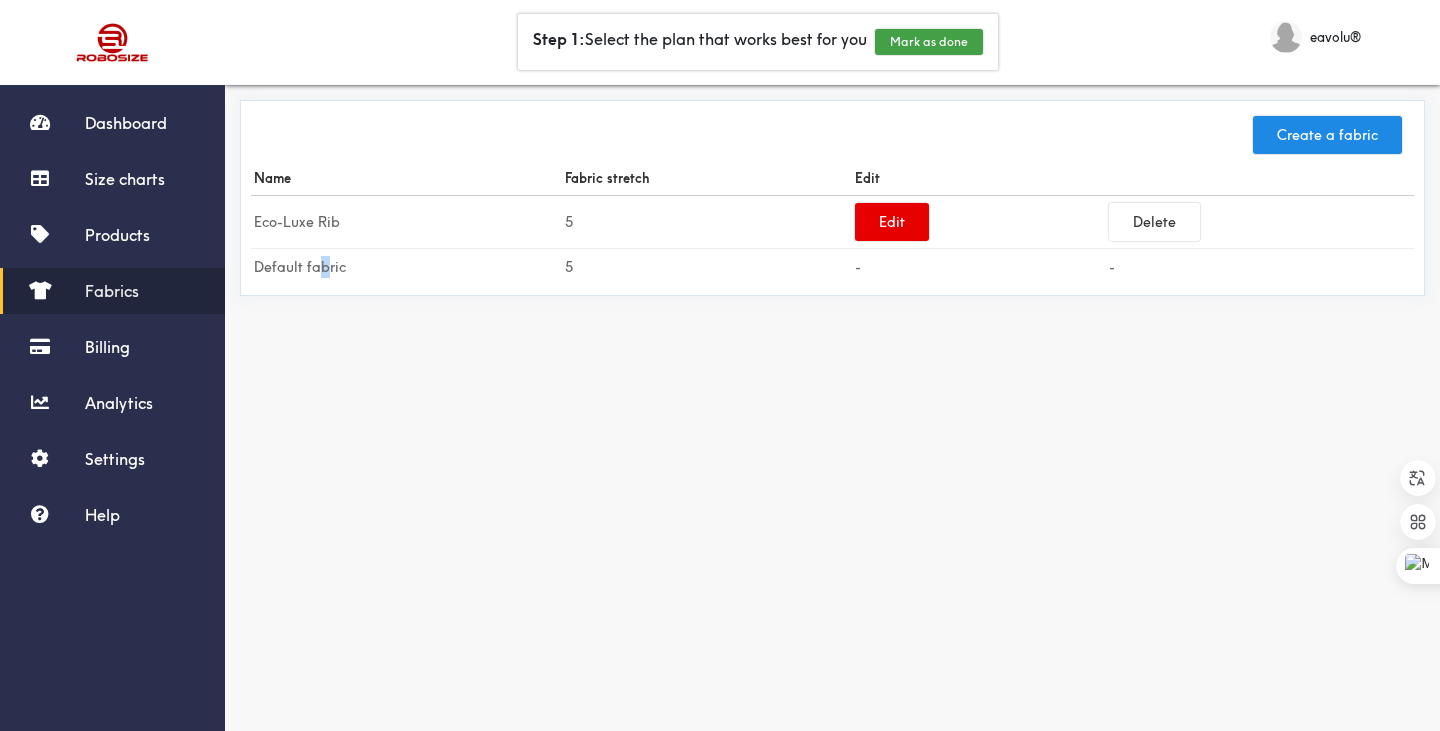 click on "Default fabric" at bounding box center (406, 222) 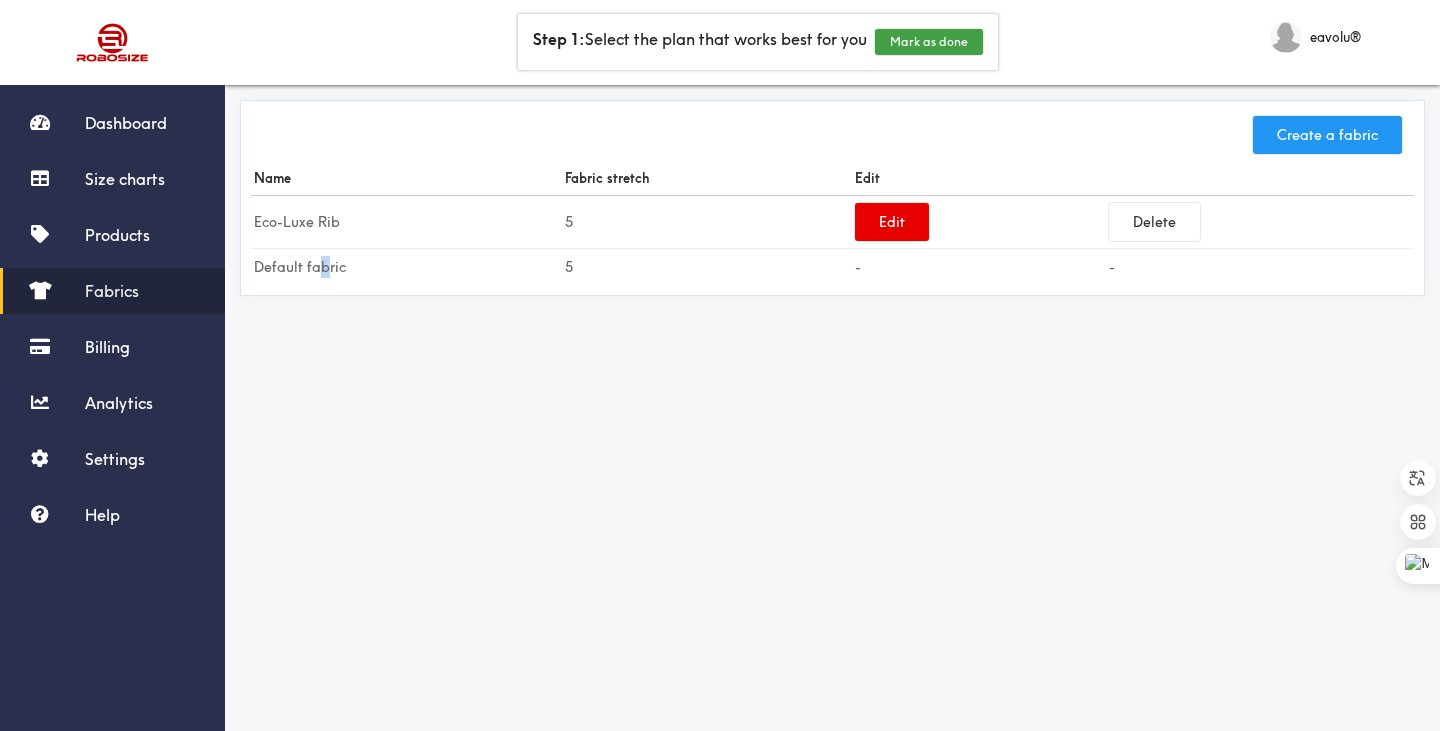 click on "Create a fabric" at bounding box center [1327, 135] 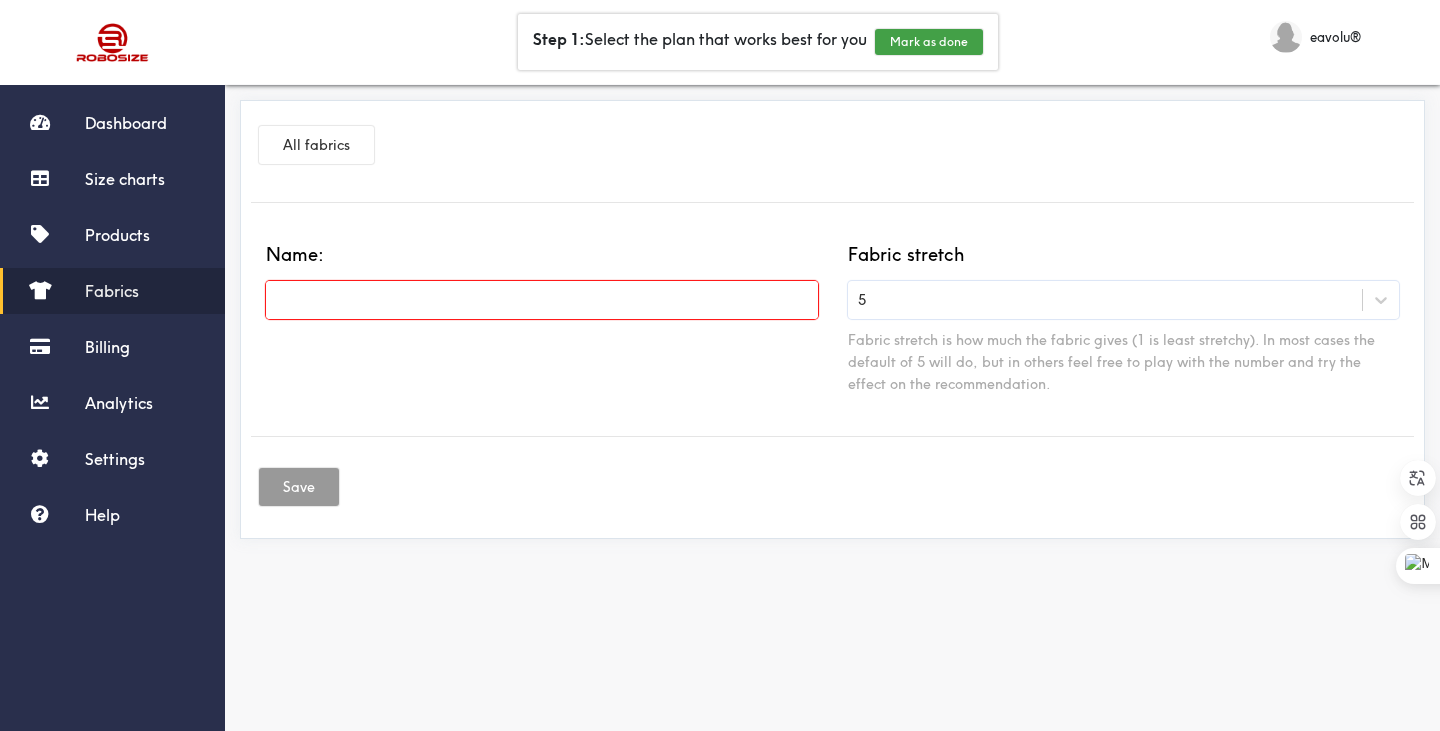 click at bounding box center [542, 300] 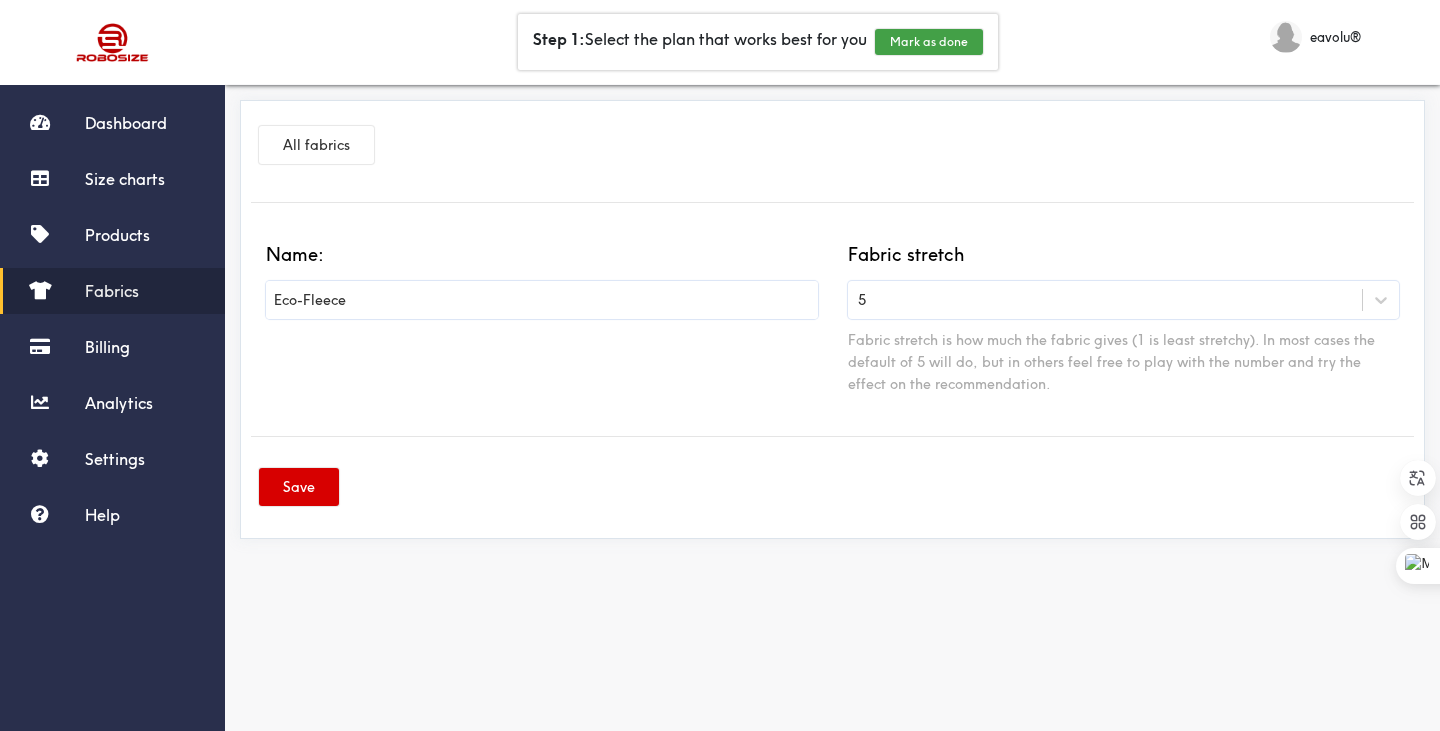type on "Eco-Fleece" 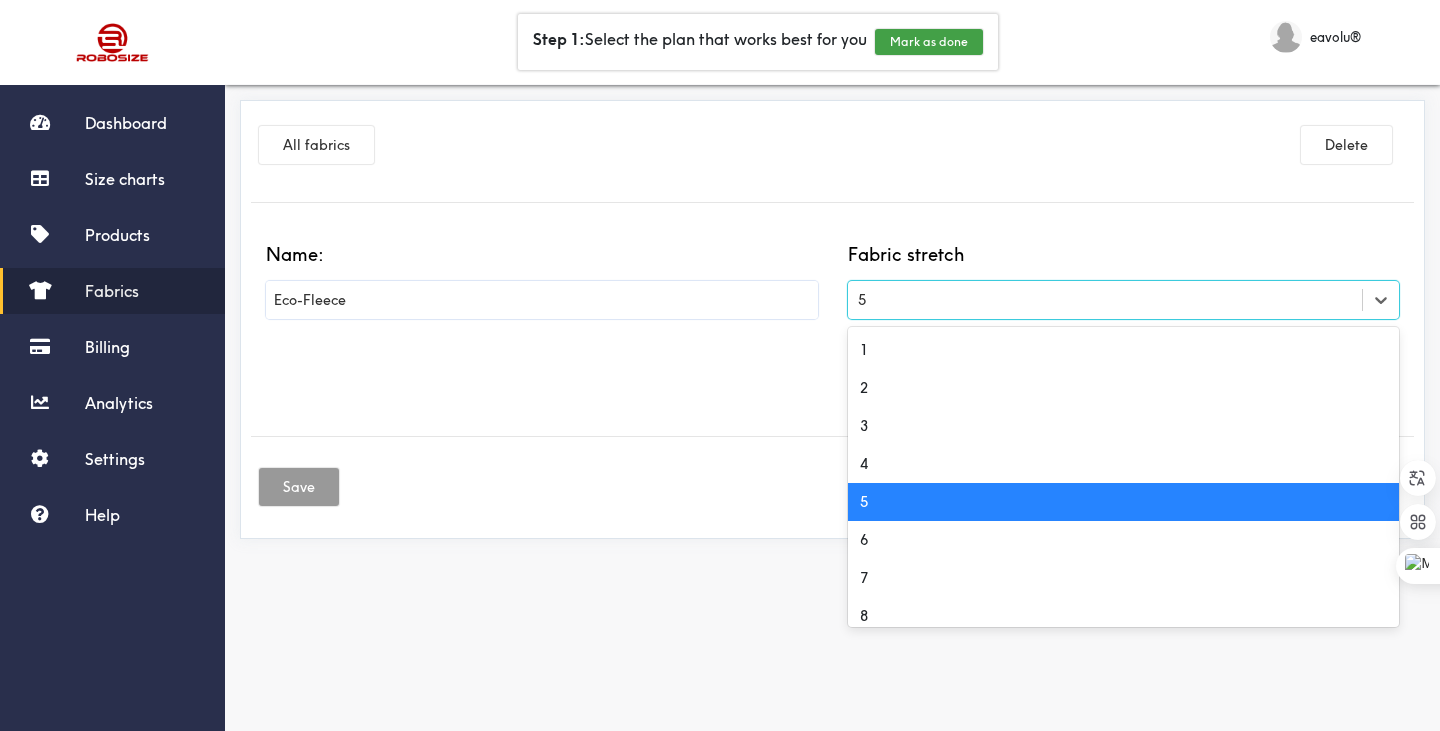 click on "5" at bounding box center [1105, 300] 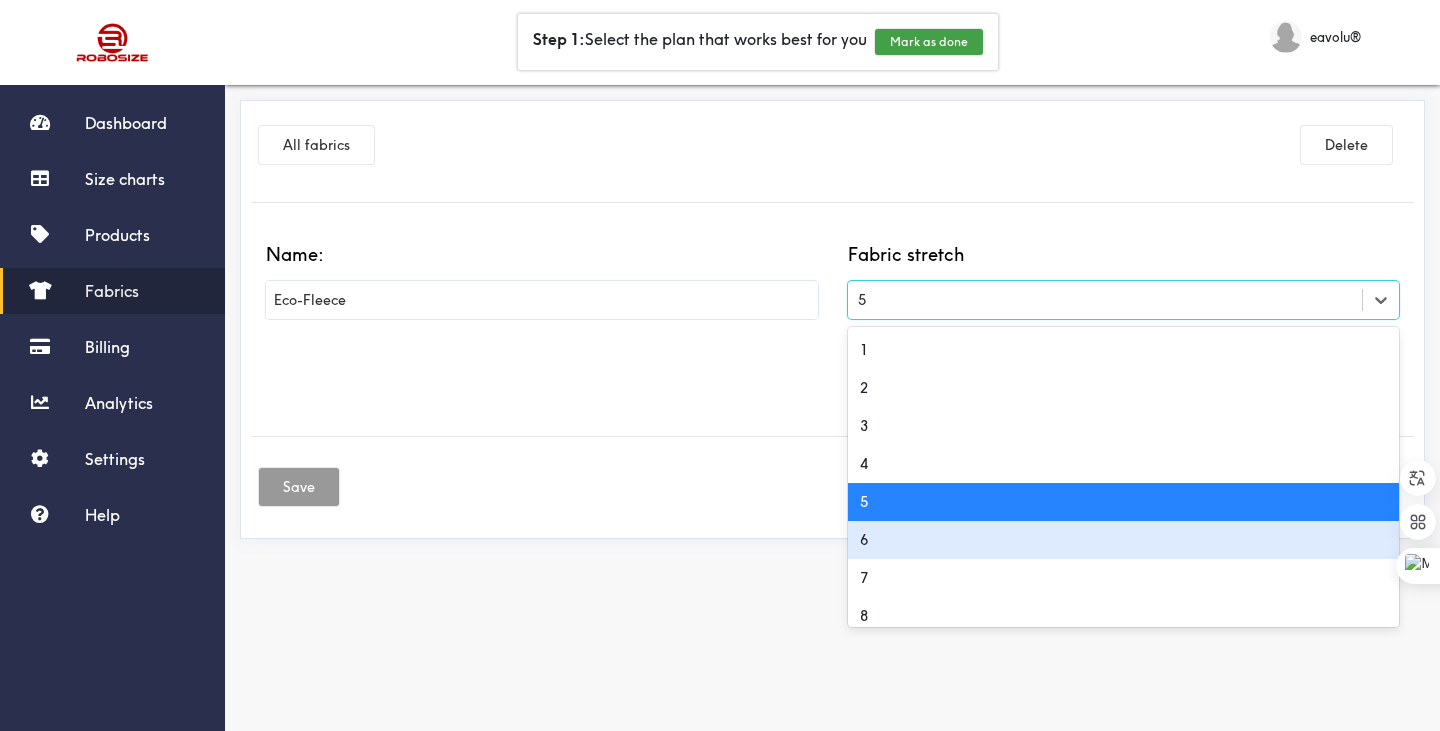 click on "6" at bounding box center (1124, 540) 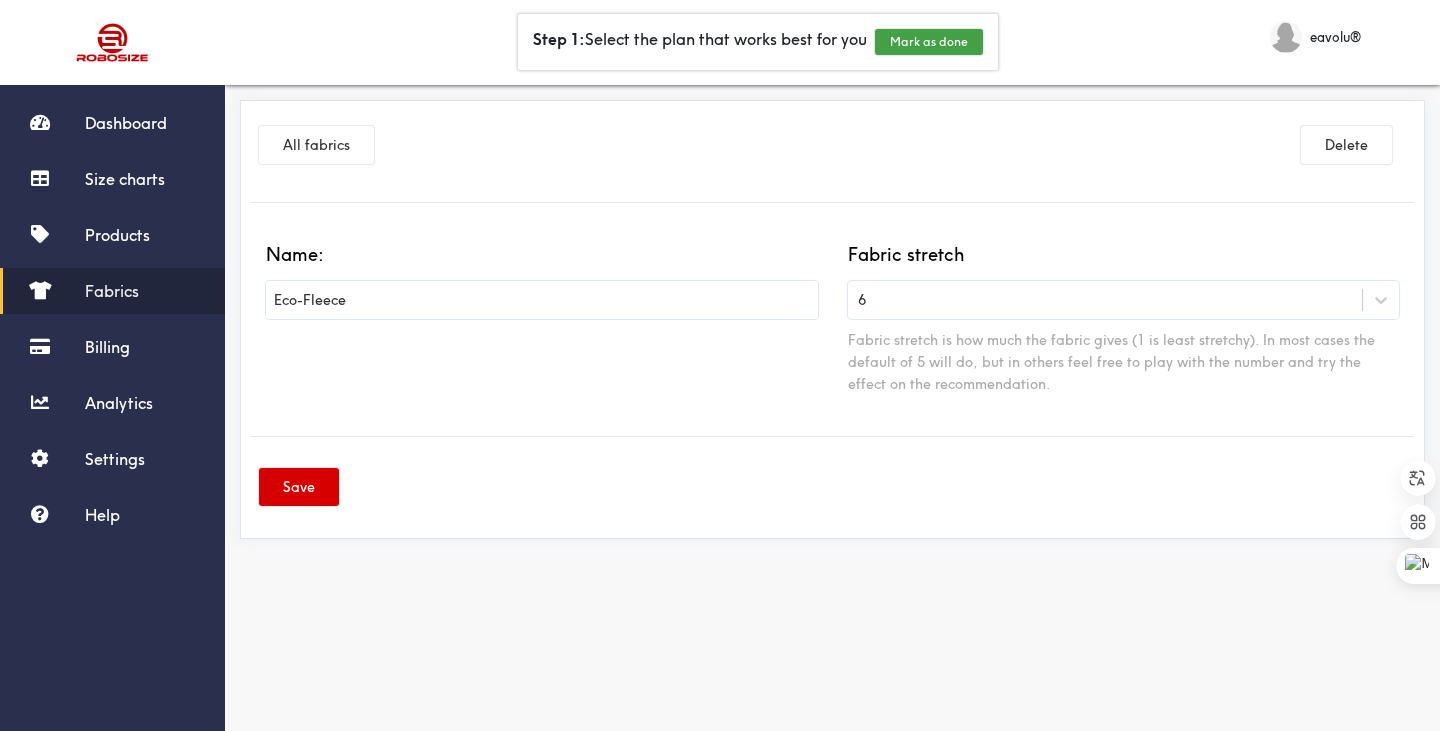click on "Save" at bounding box center [299, 487] 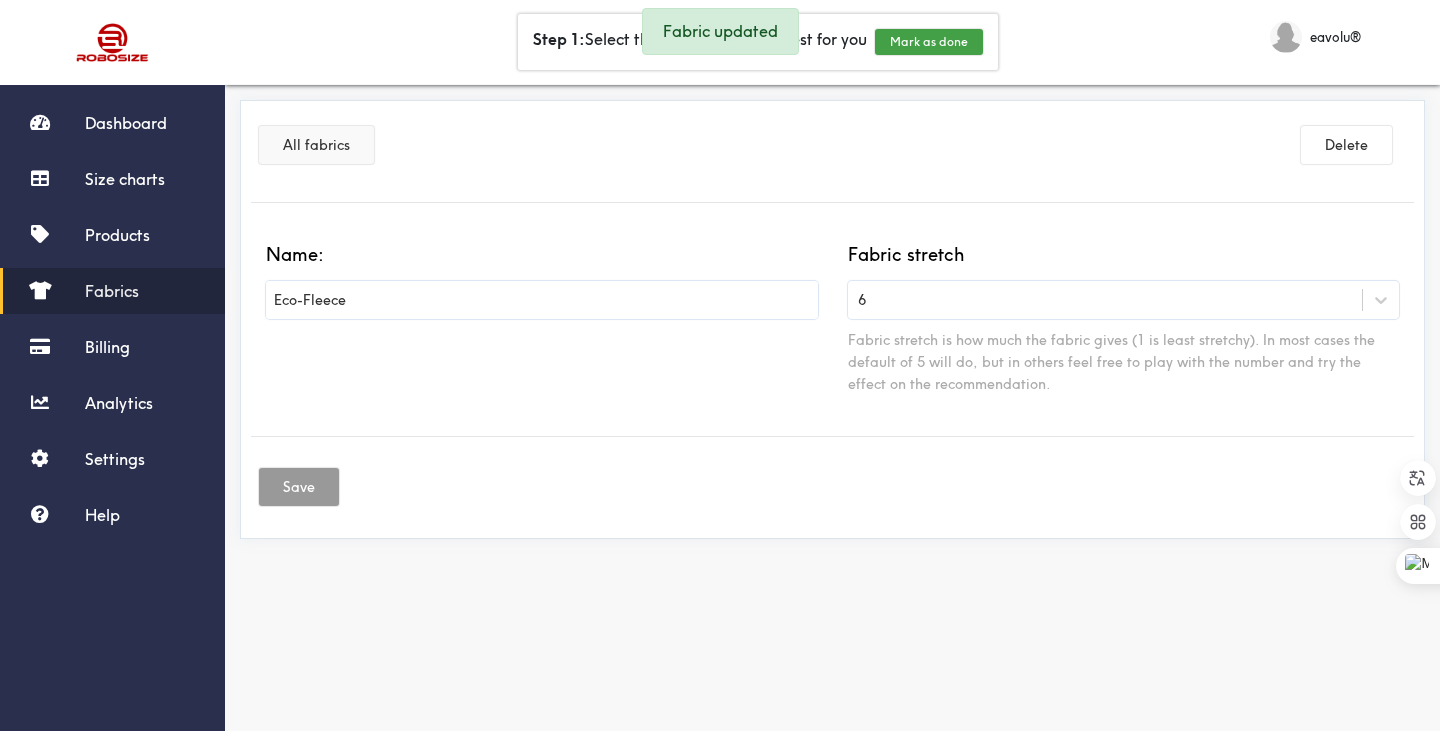 click on "All fabrics" at bounding box center (316, 145) 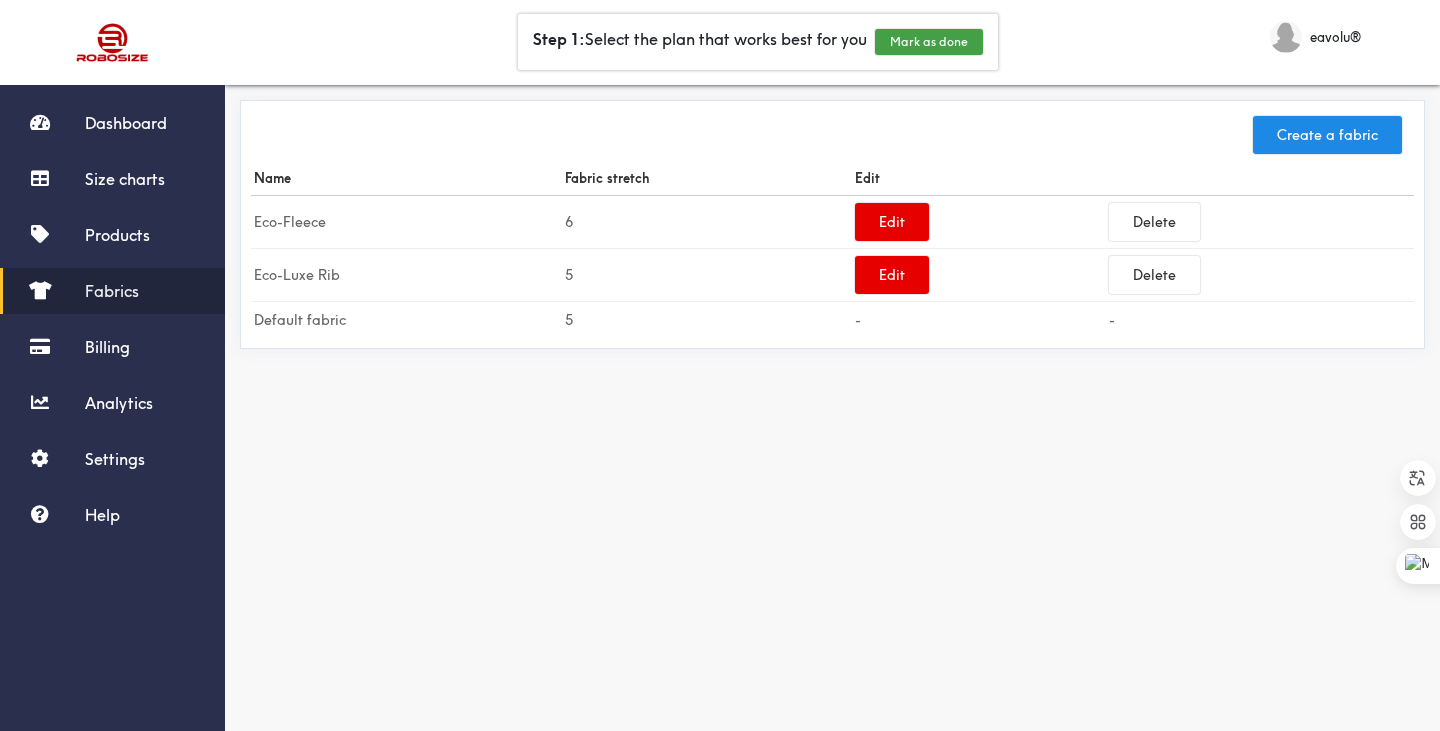 click on "Eco-Fleece" at bounding box center (406, 222) 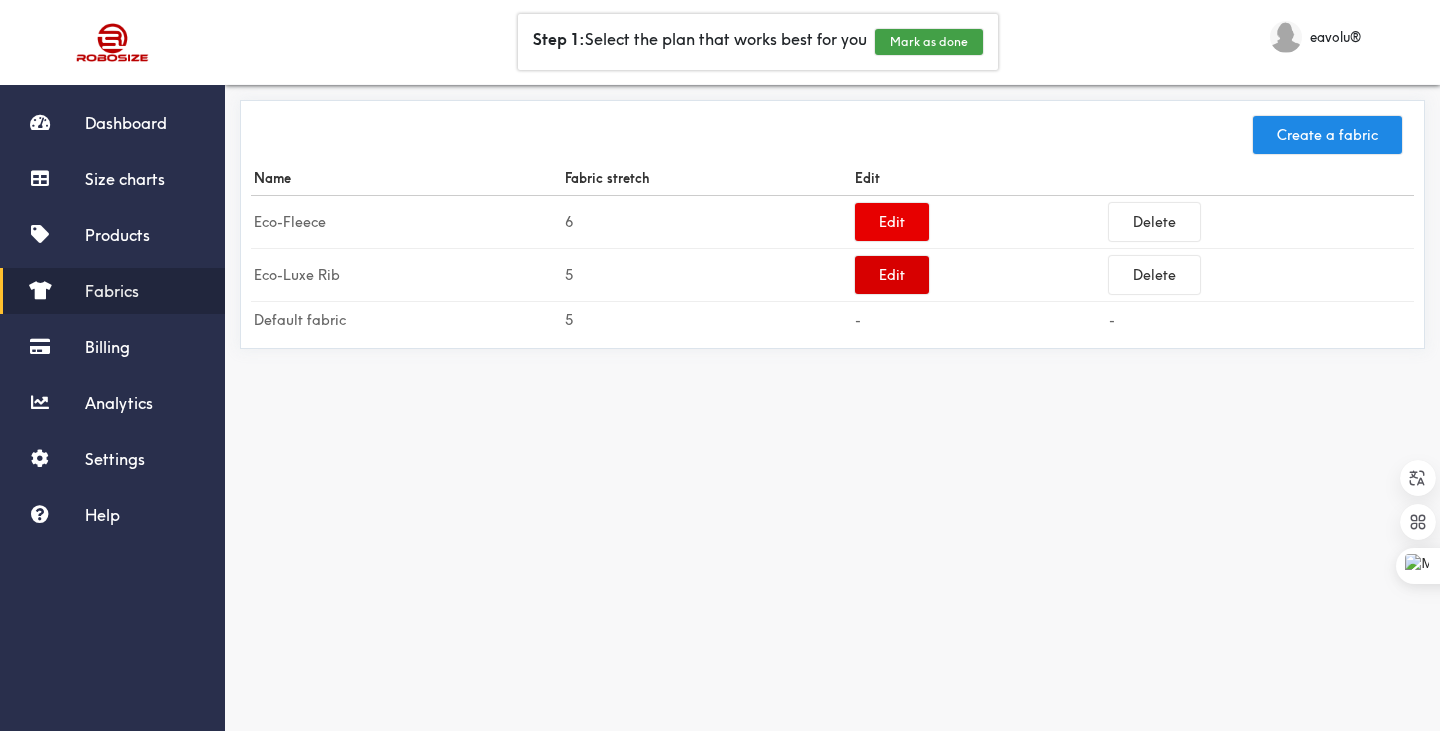 click on "Edit" at bounding box center [892, 222] 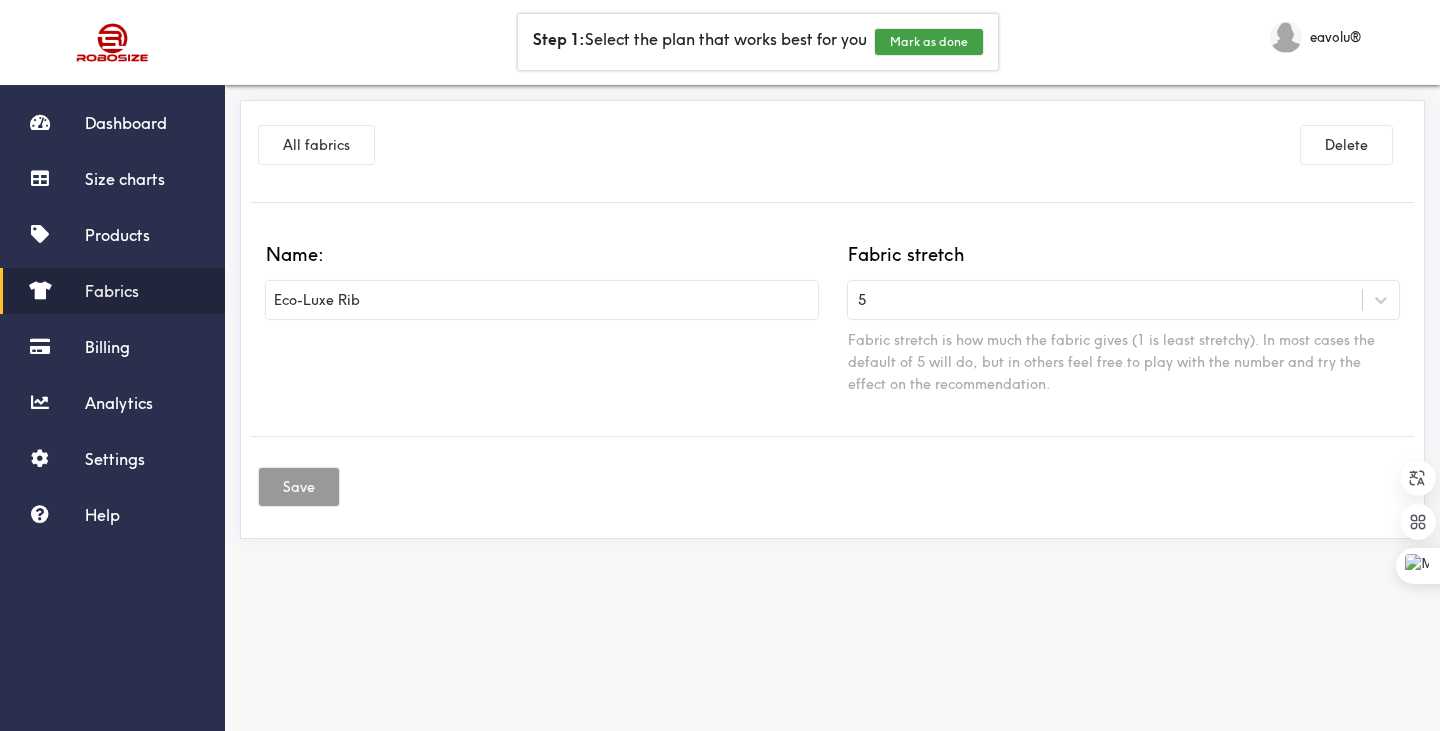 click on "5" at bounding box center (1105, 300) 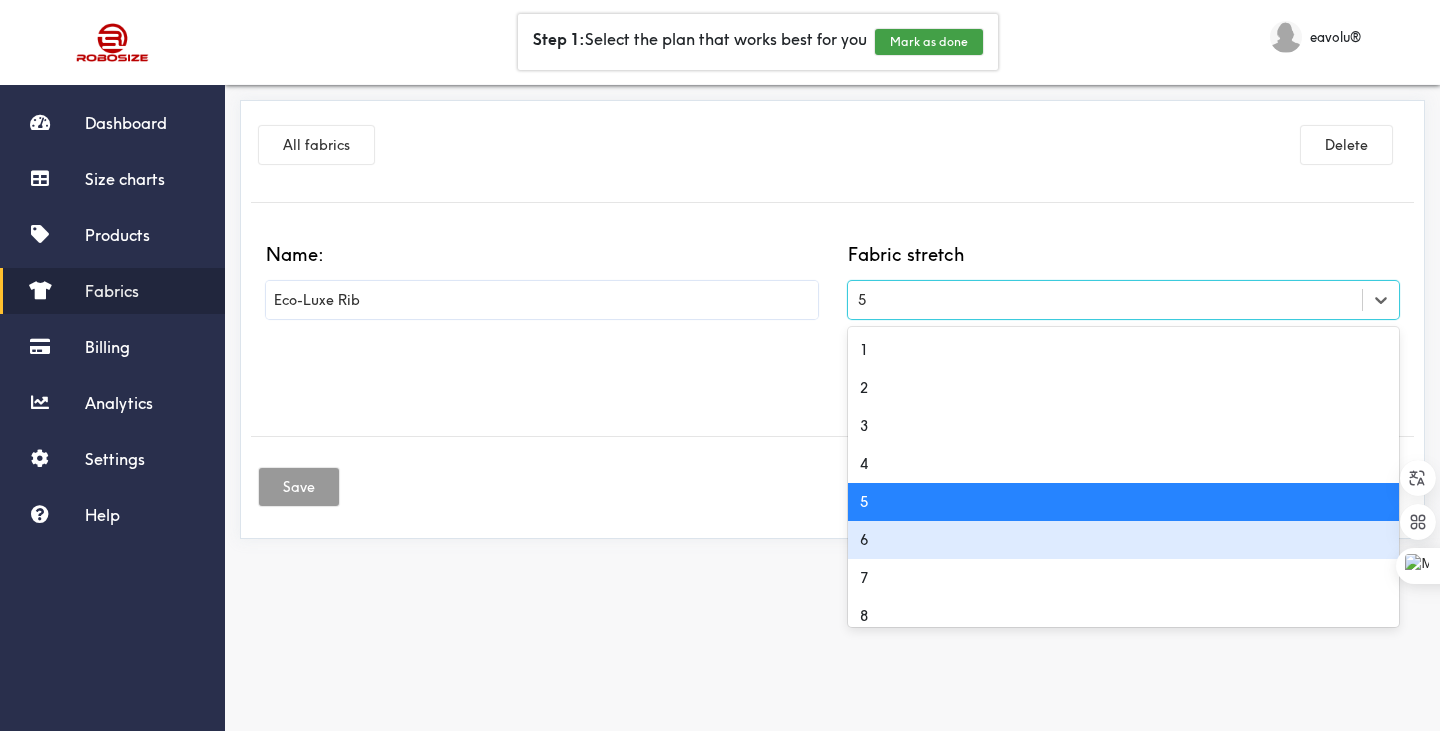 click on "6" at bounding box center (1124, 540) 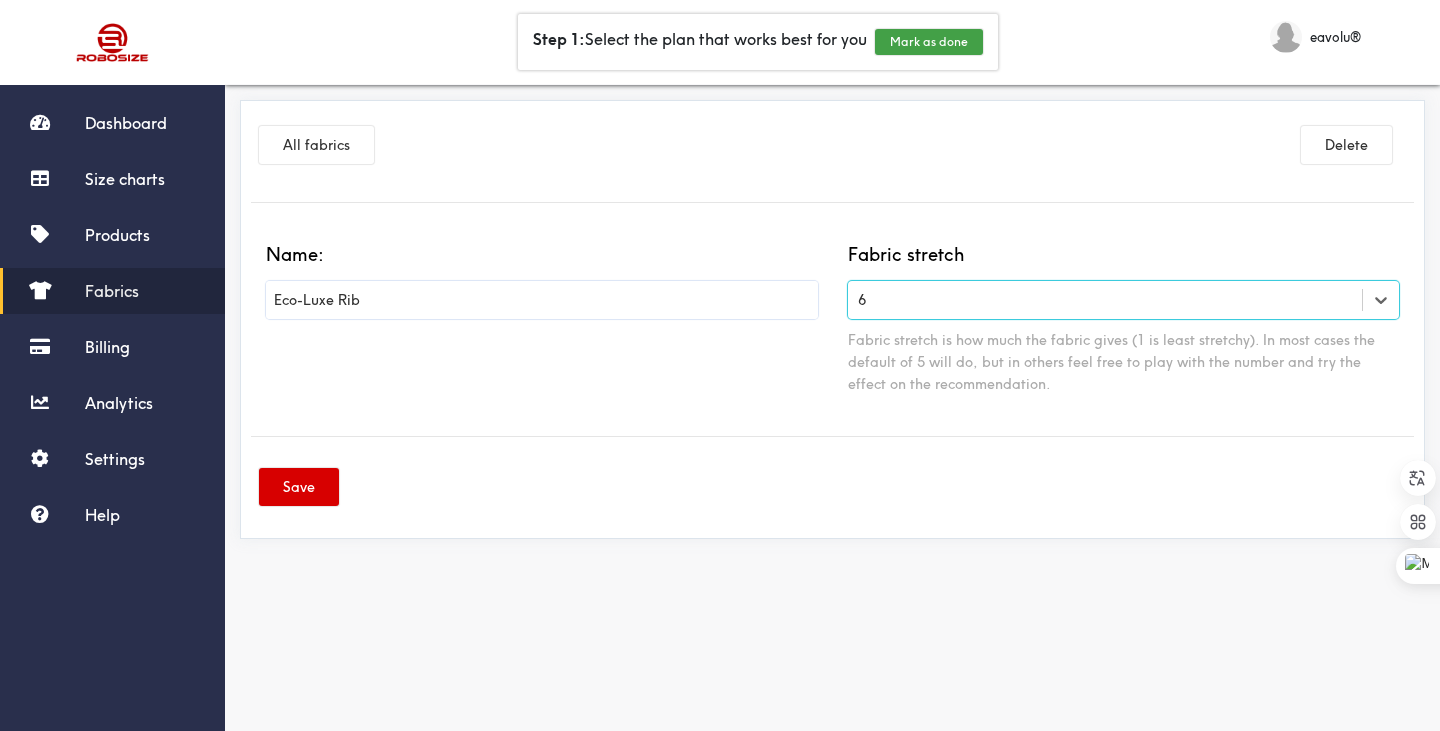 click on "Save" at bounding box center (299, 487) 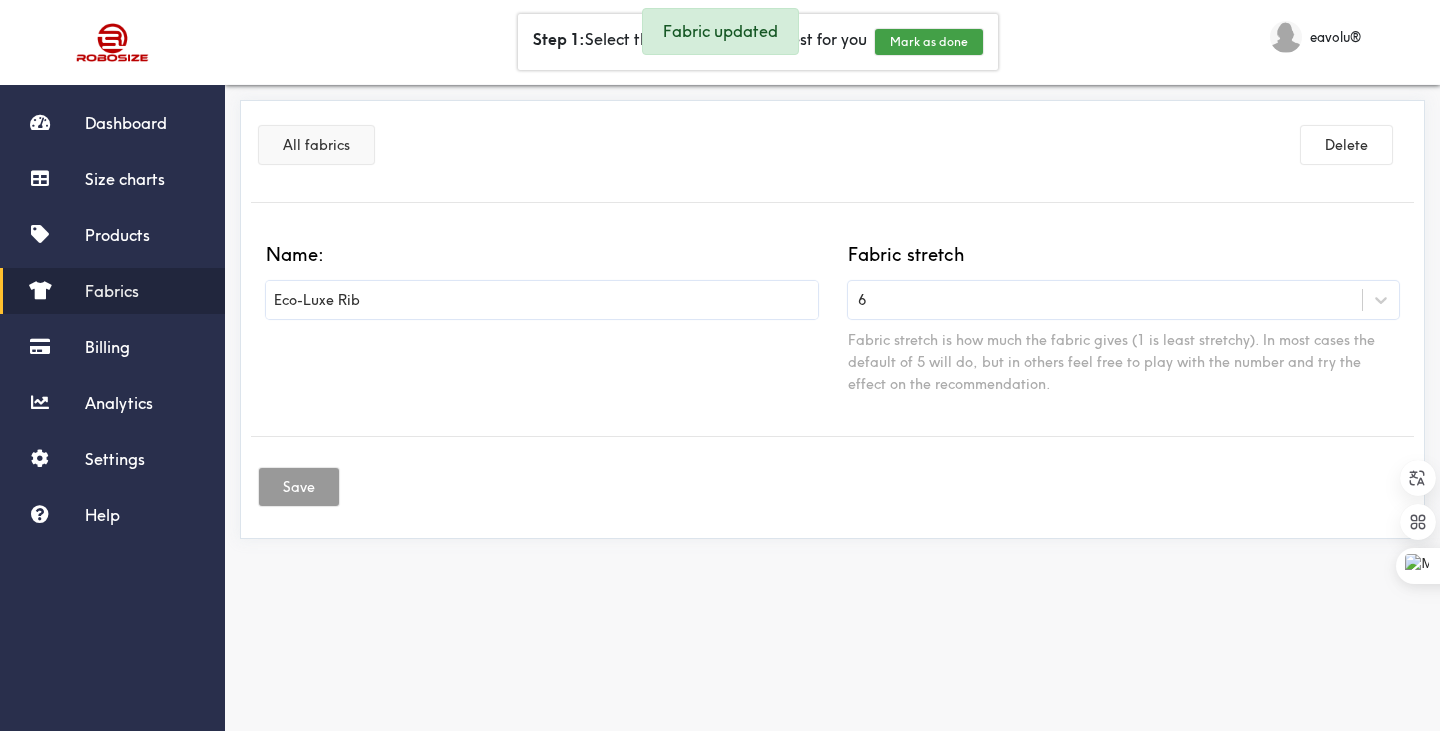 click on "All fabrics" at bounding box center (316, 145) 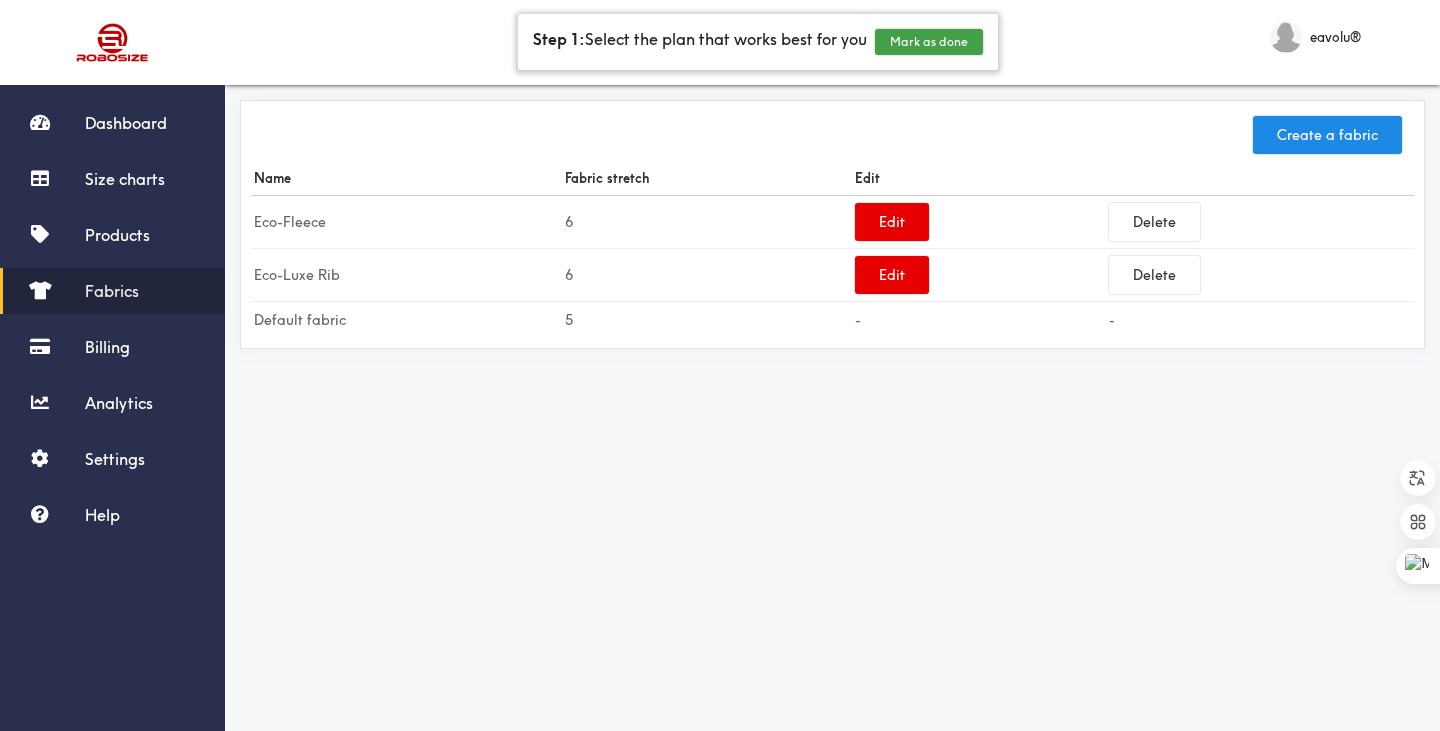 click on "Step 1:  Select the plan that works best for you Mark as done" at bounding box center [758, 42] 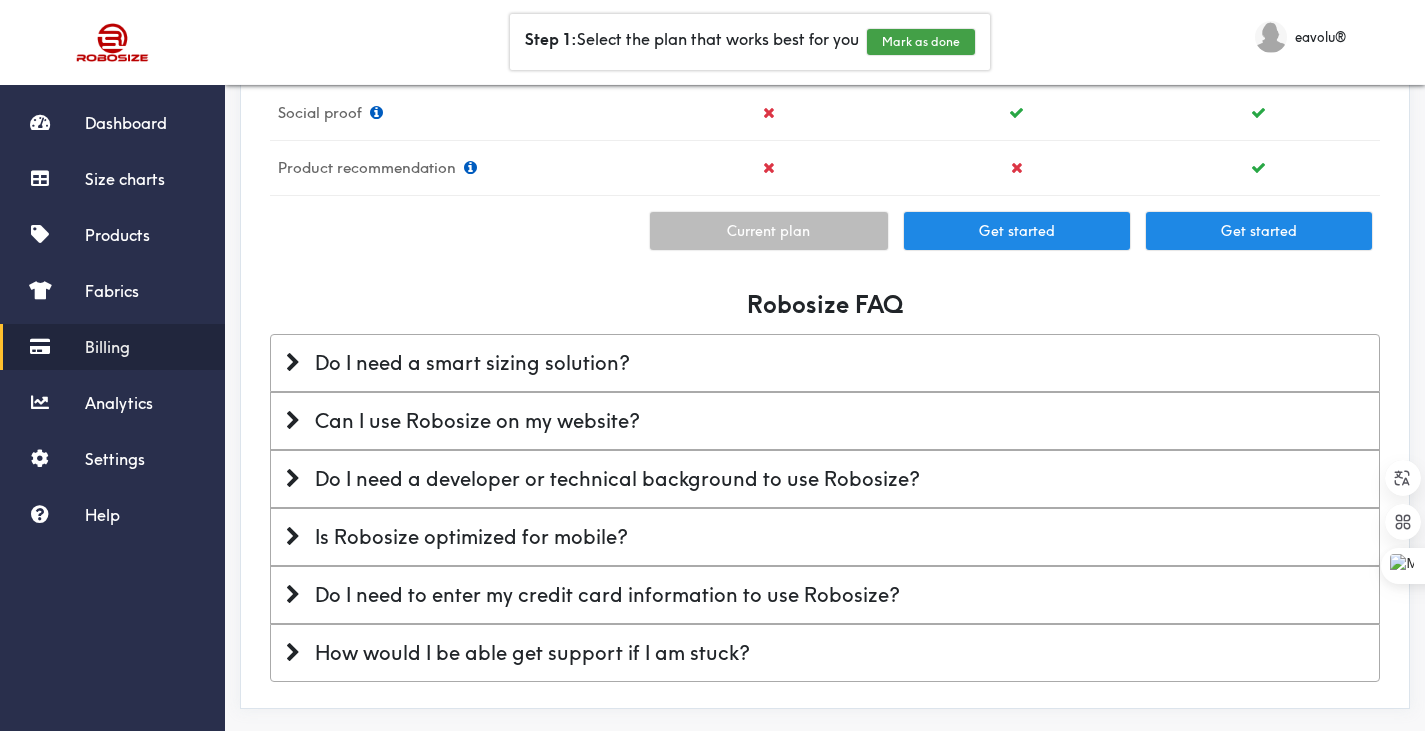 scroll, scrollTop: 967, scrollLeft: 0, axis: vertical 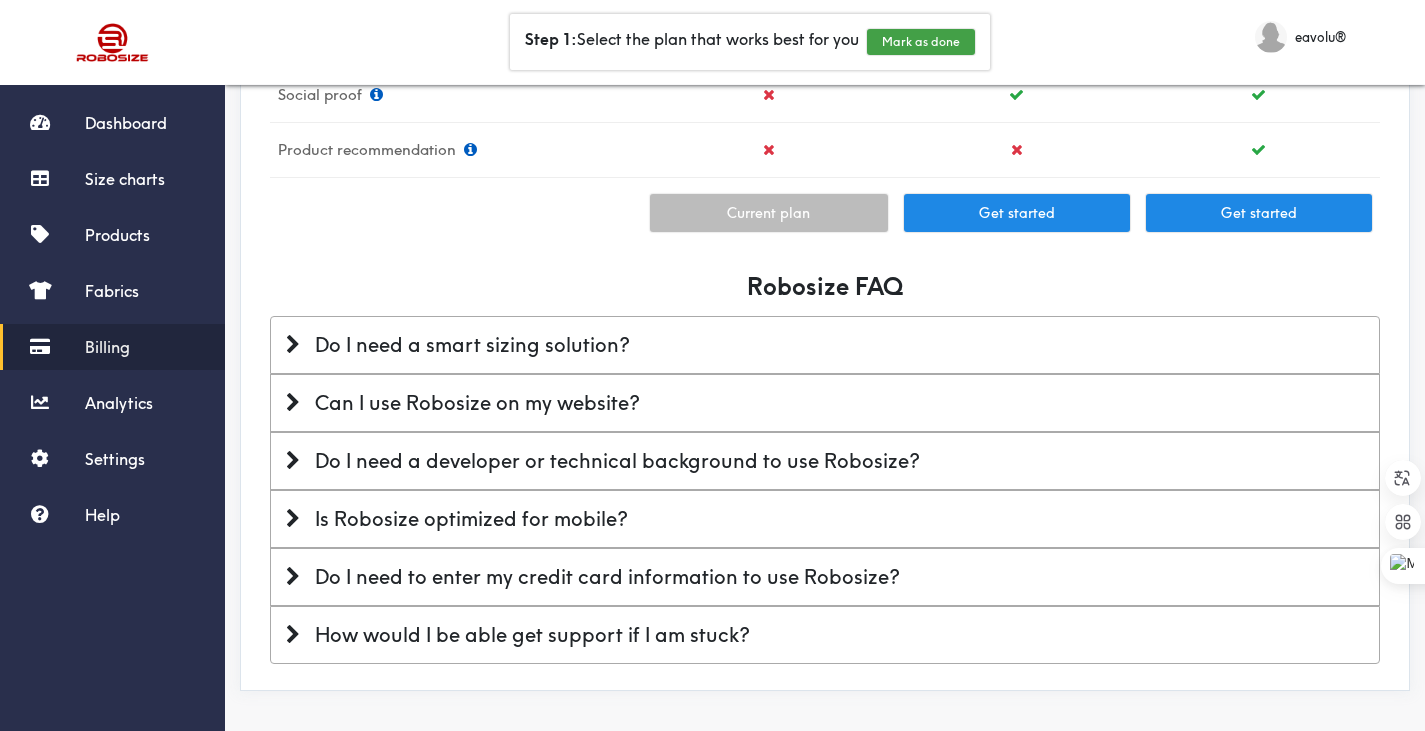 click on "Do I need a smart sizing solution?" at bounding box center [825, 345] 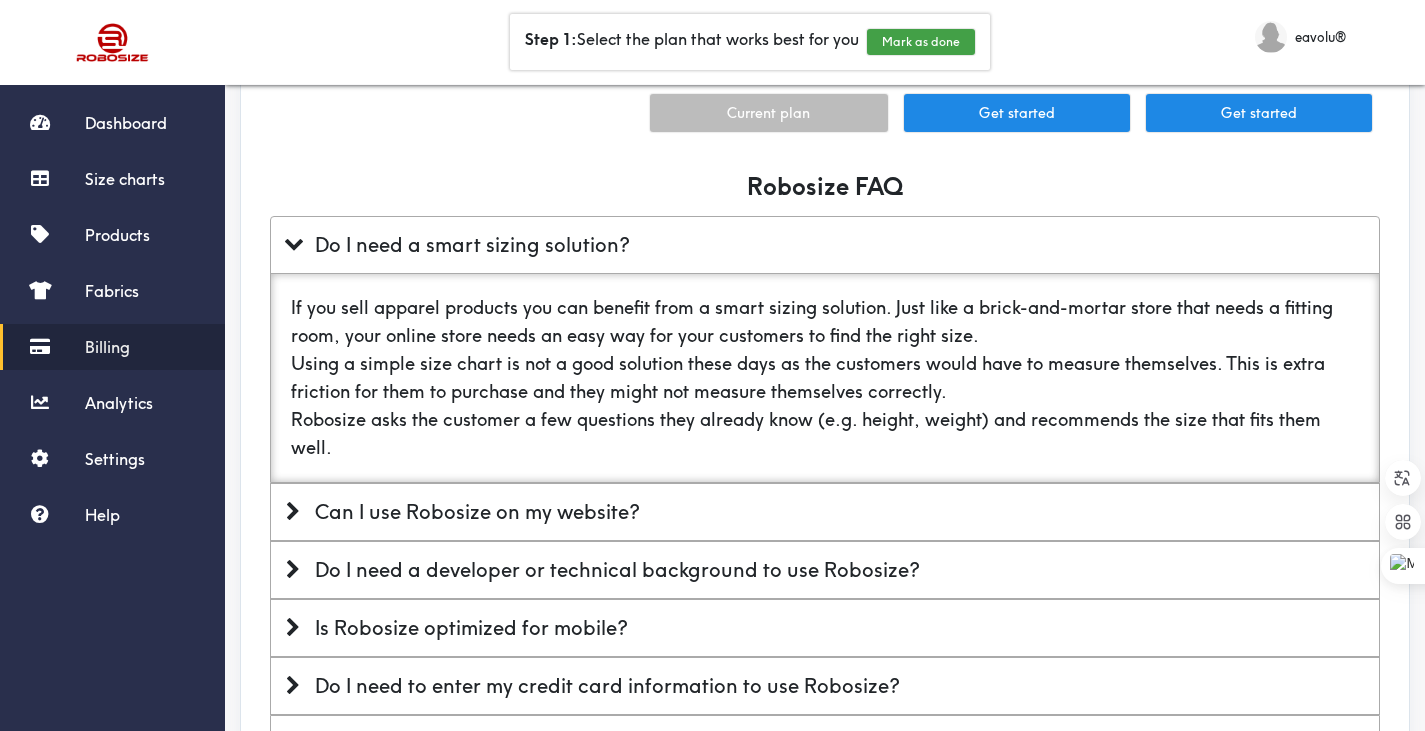 scroll, scrollTop: 1167, scrollLeft: 0, axis: vertical 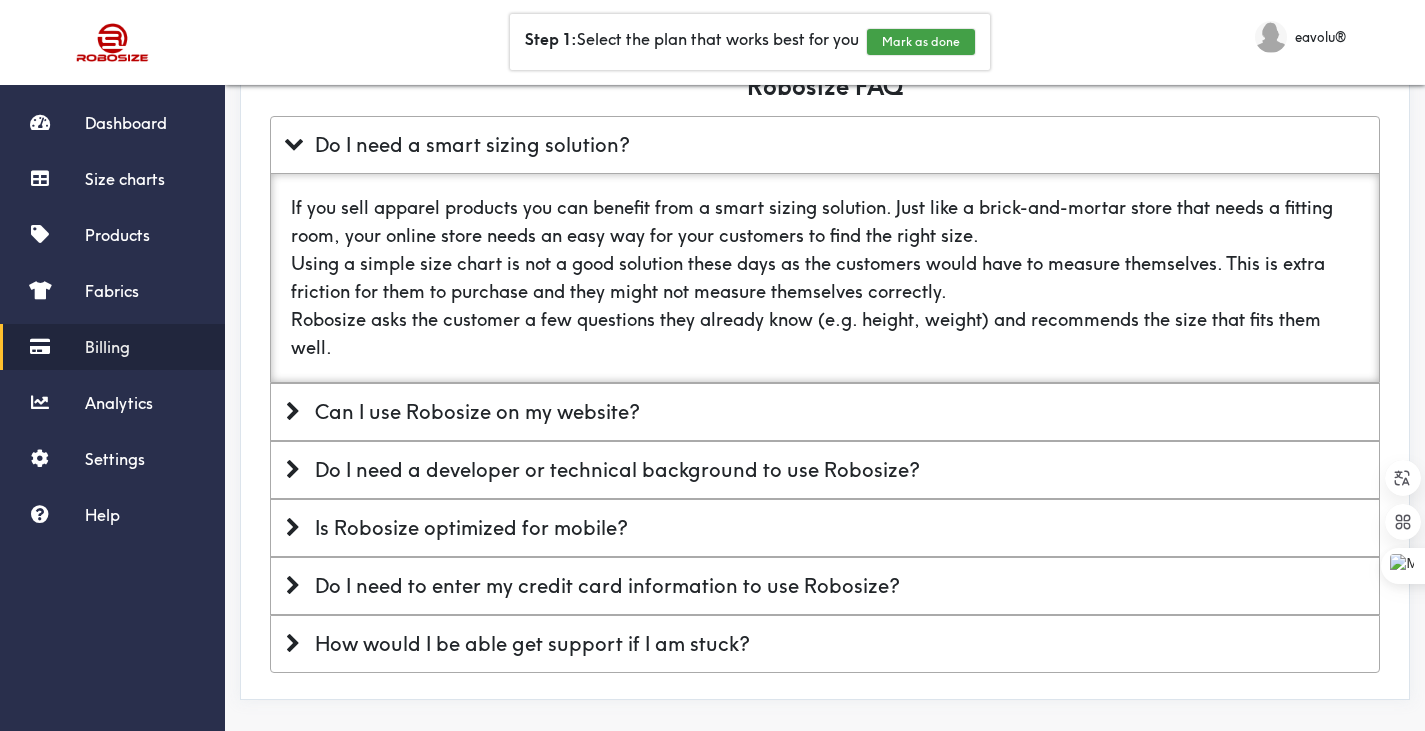 click on "Can I use Robosize on my website?" at bounding box center (825, 412) 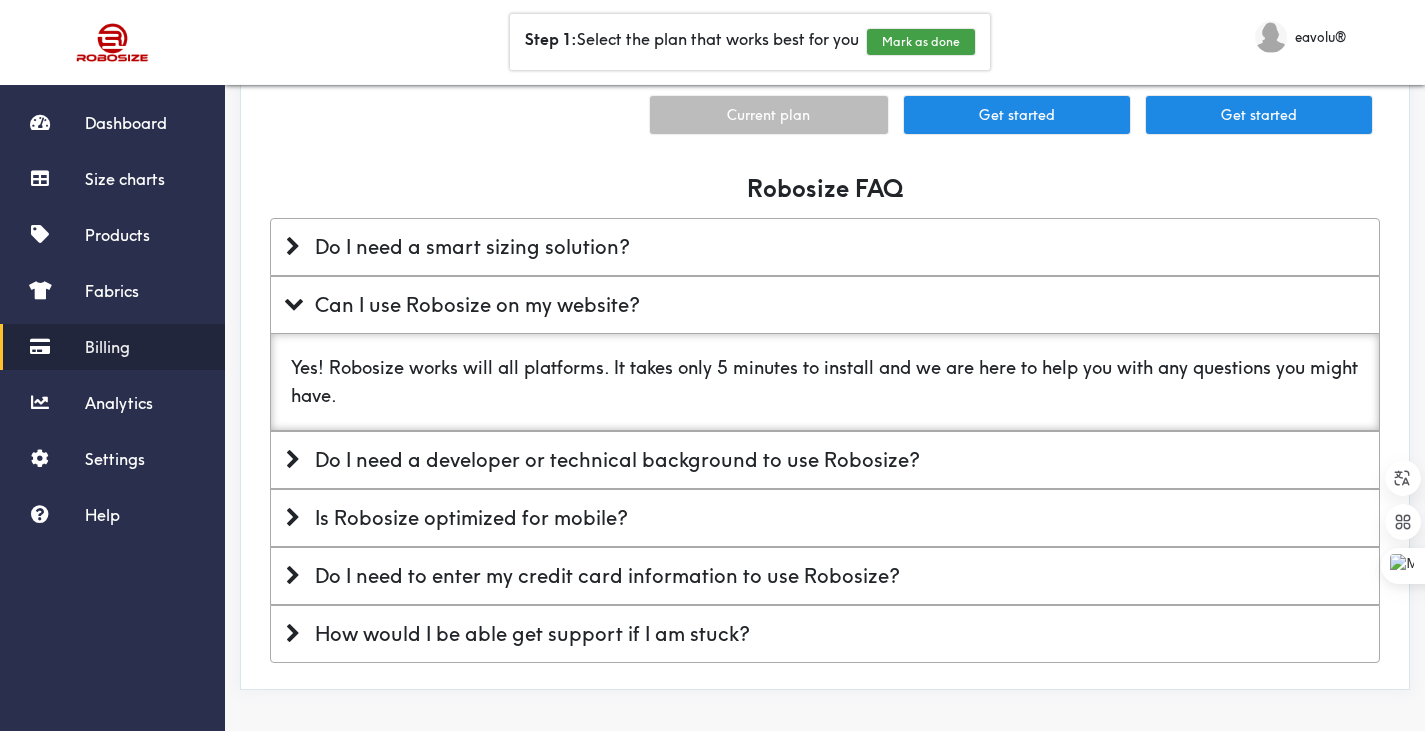 scroll, scrollTop: 1064, scrollLeft: 0, axis: vertical 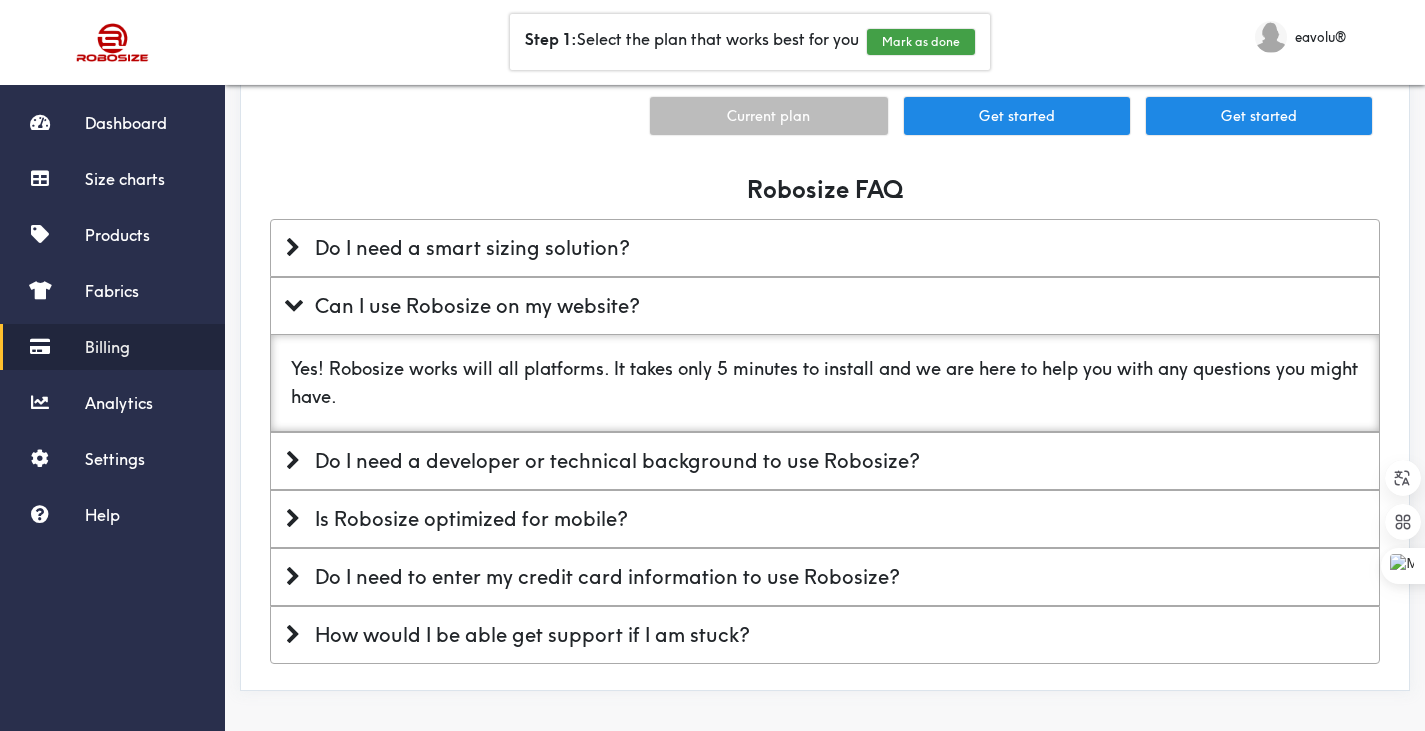 click on "Do I need a developer or technical background to use Robosize?" at bounding box center (825, 461) 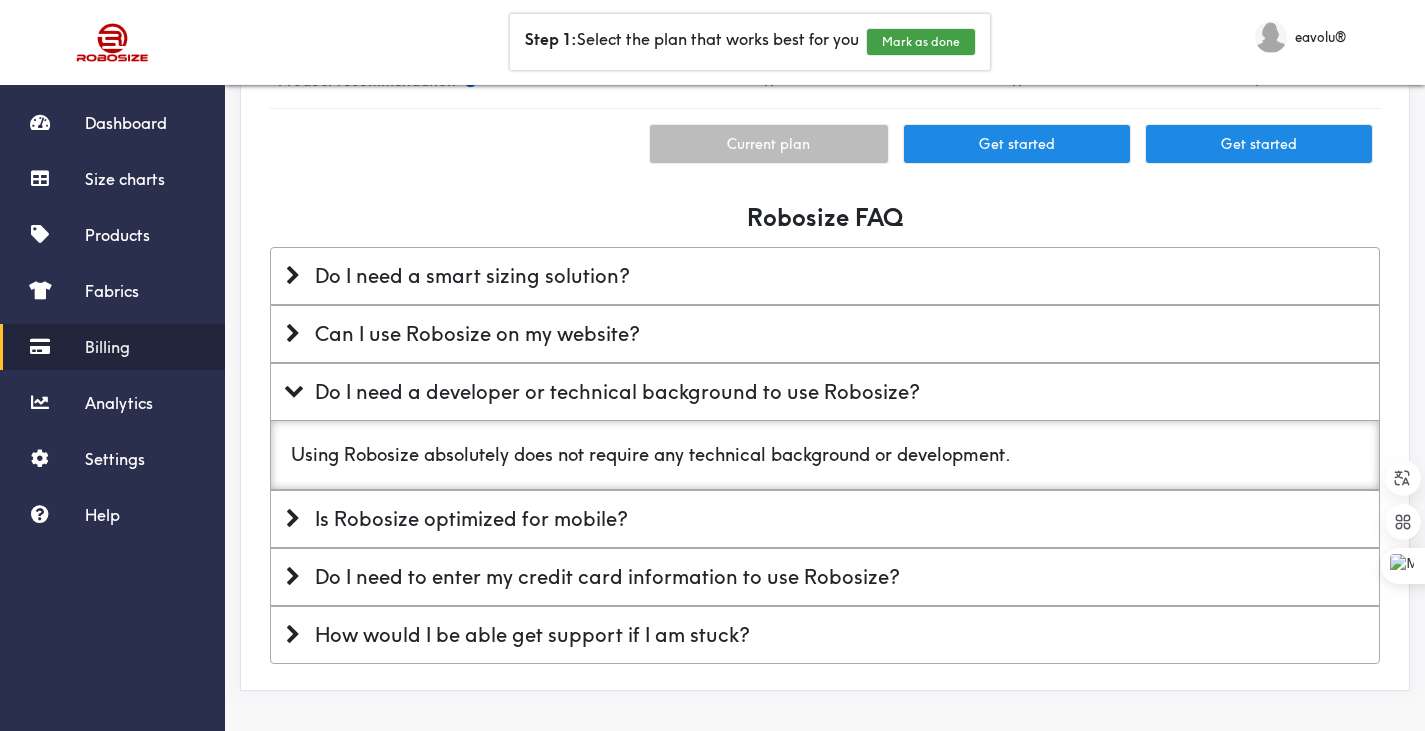 click on "Is Robosize optimized for mobile?" at bounding box center (825, 519) 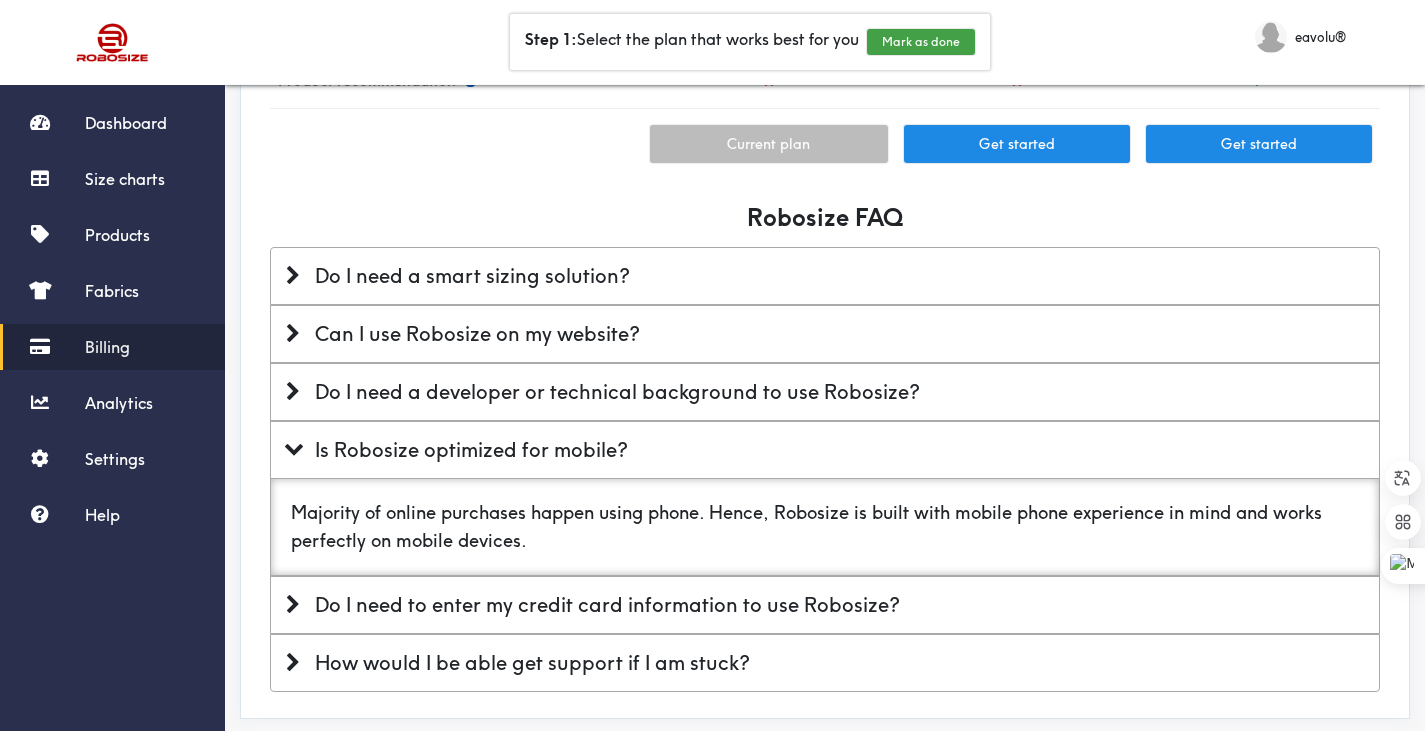 scroll, scrollTop: 1064, scrollLeft: 0, axis: vertical 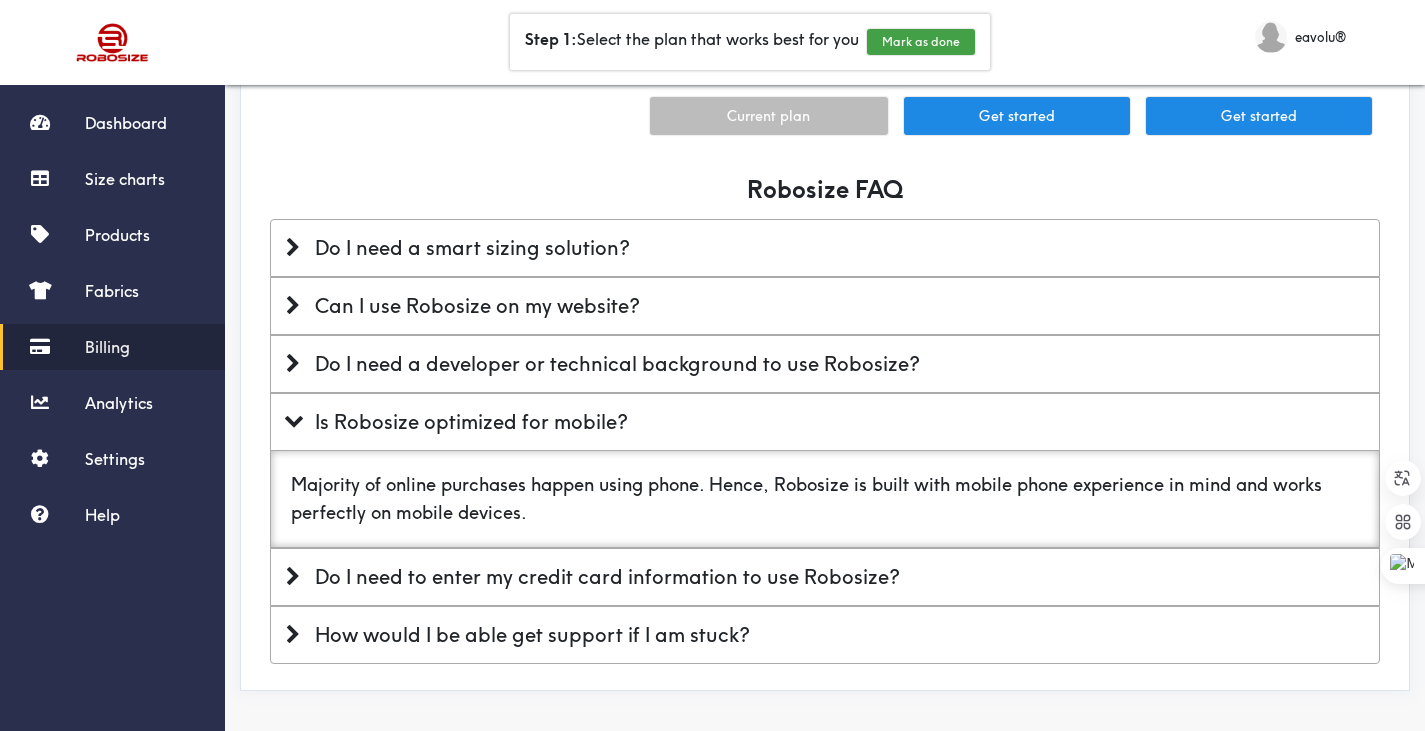 click on "How would I be able get support if I am stuck?" at bounding box center (825, 635) 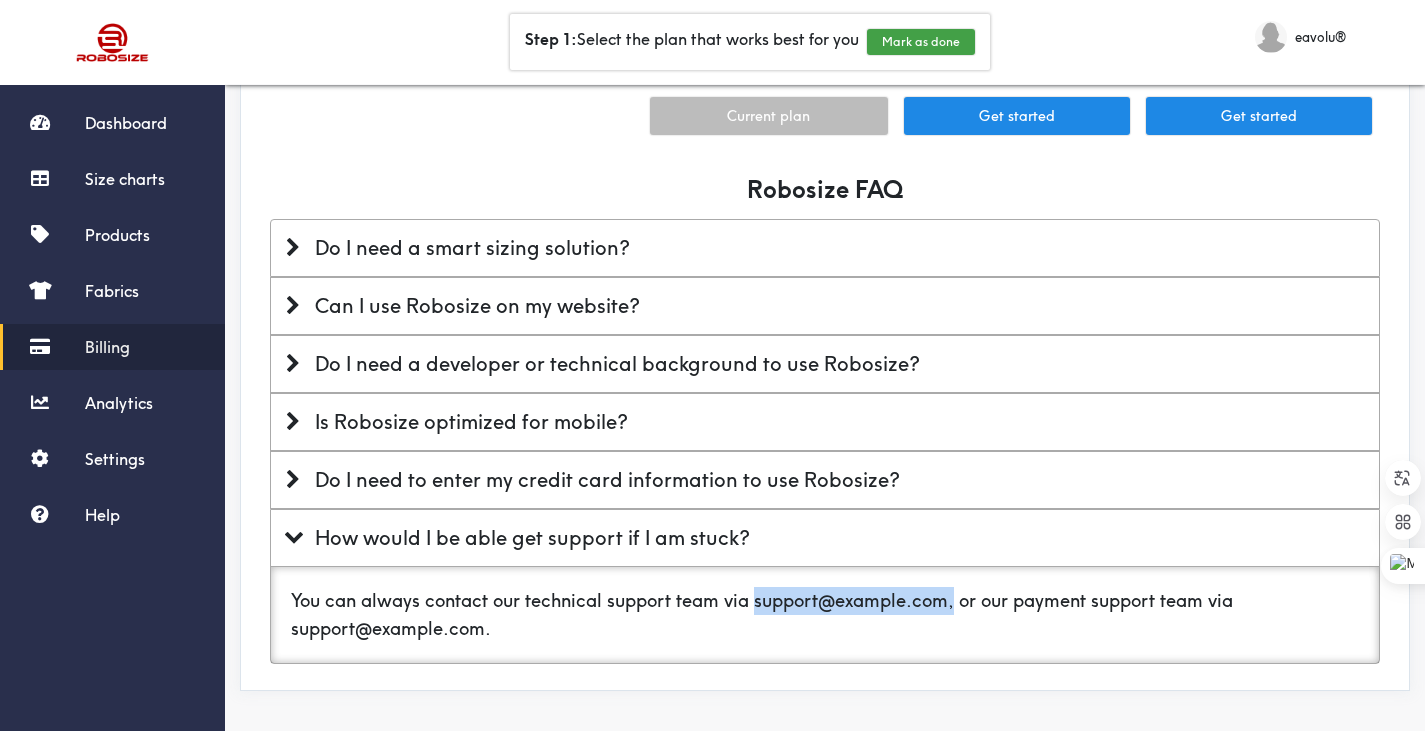 drag, startPoint x: 947, startPoint y: 600, endPoint x: 755, endPoint y: 601, distance: 192.00261 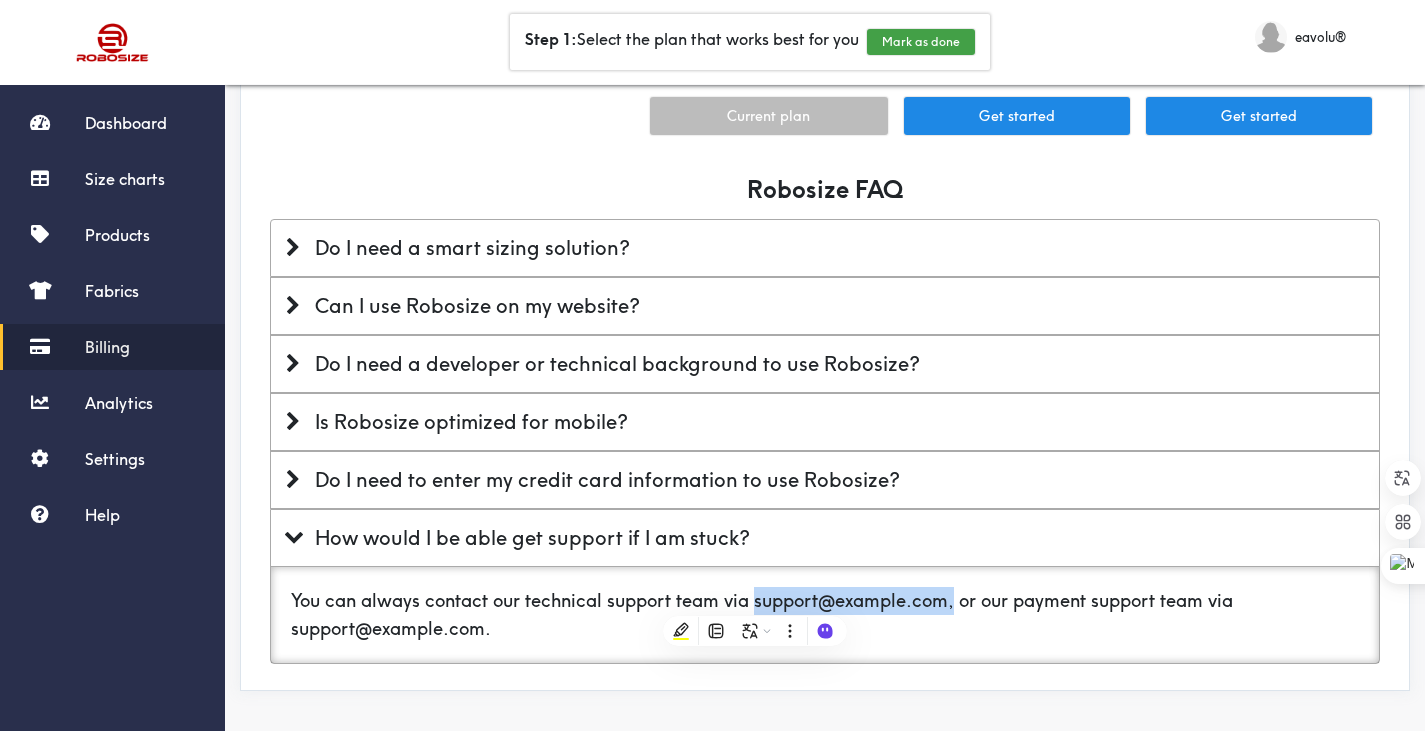 copy on "support@example.com" 